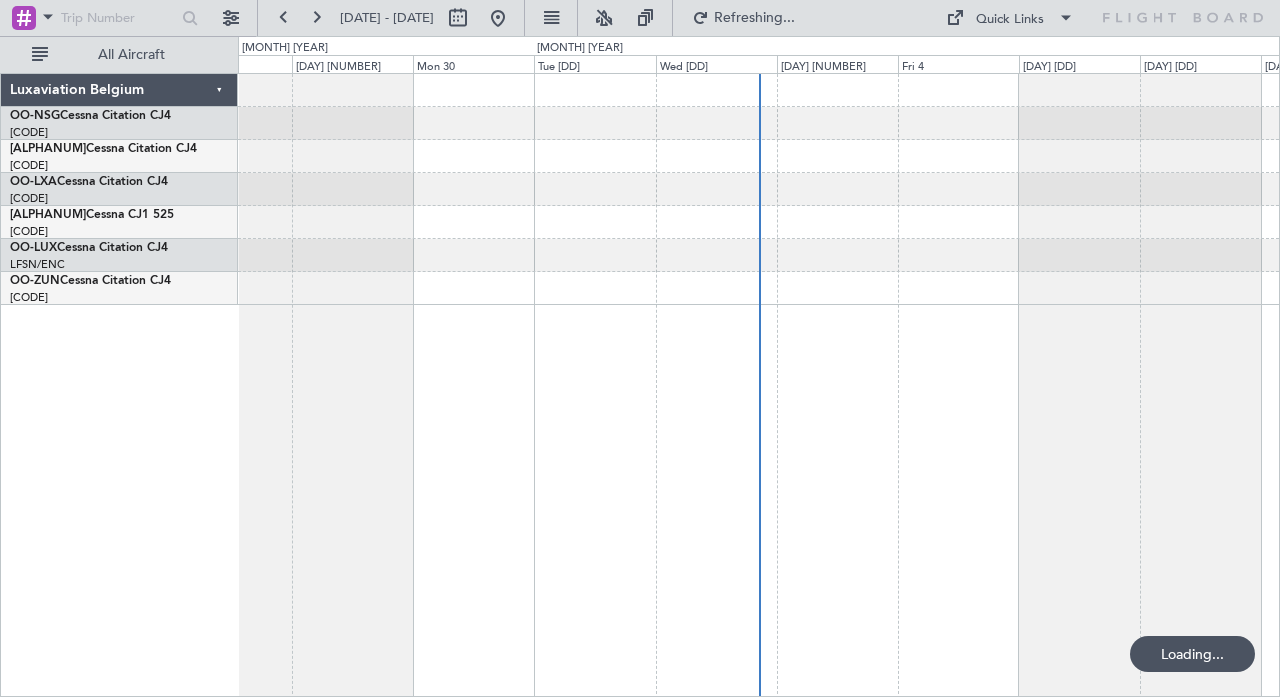 scroll, scrollTop: 0, scrollLeft: 0, axis: both 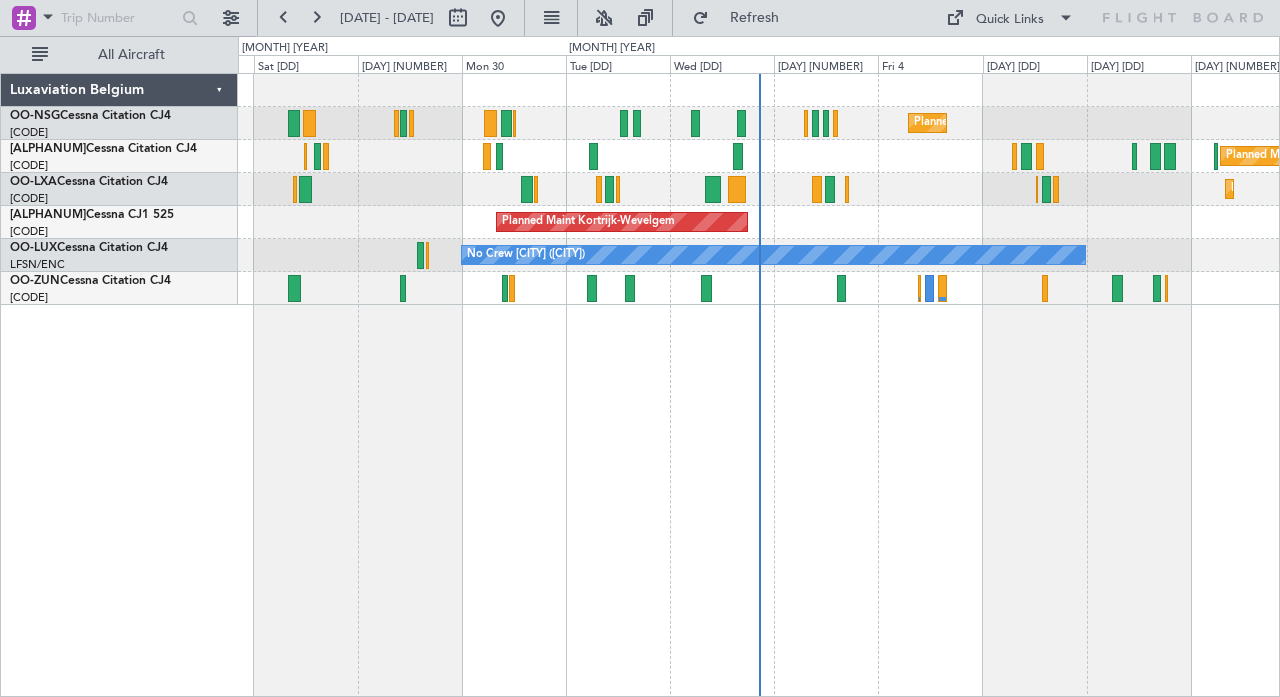 click on "Planned Maint [CITY] ([CITY])
Planned Maint [CITY] ([CITY])
Planned Maint [CITY]
Planned Maint [CITY]
No Crew [CITY] ([CITY])
Planned Maint [CITY]" at bounding box center (759, 385) 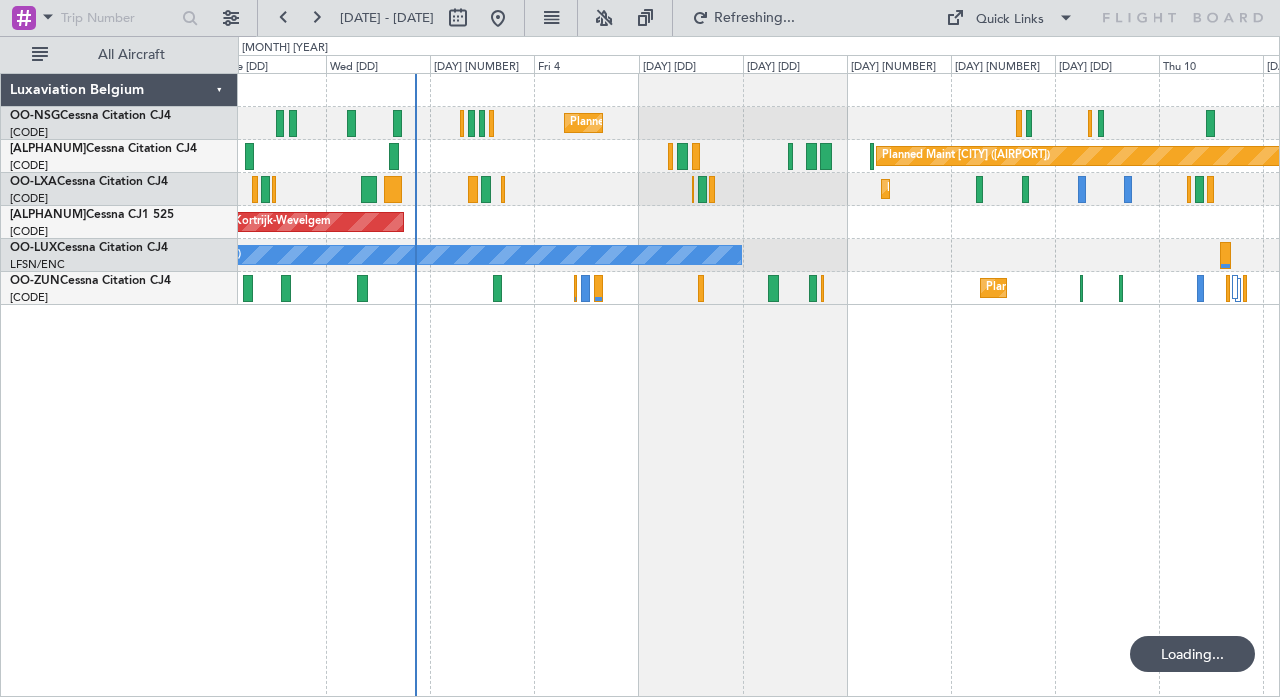 click on "Planned Maint [CITY]
Planned Maint [CITY]
Planned Maint [CITY]
Planned Maint [CITY]
No Crew [CITY]
No Crew [CITY]
Planned Maint [CITY]" at bounding box center (759, 385) 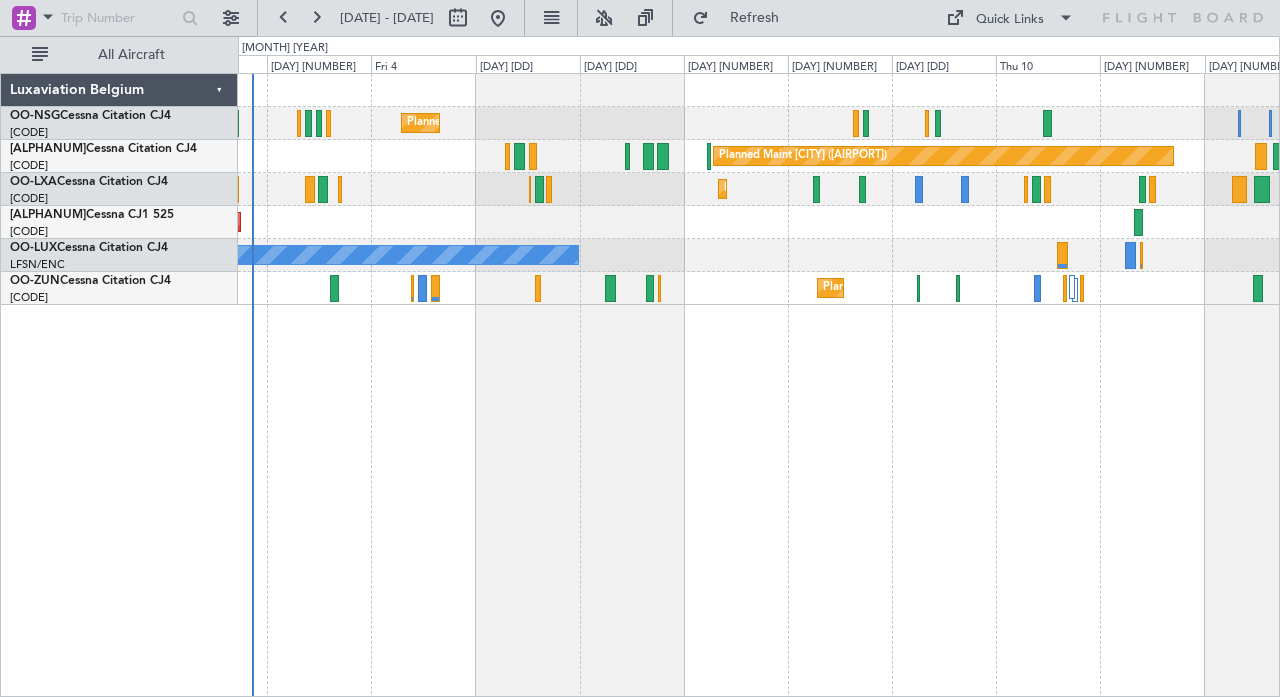 click on "Planned Maint Kortrijk-Wevelgem" at bounding box center (758, 222) 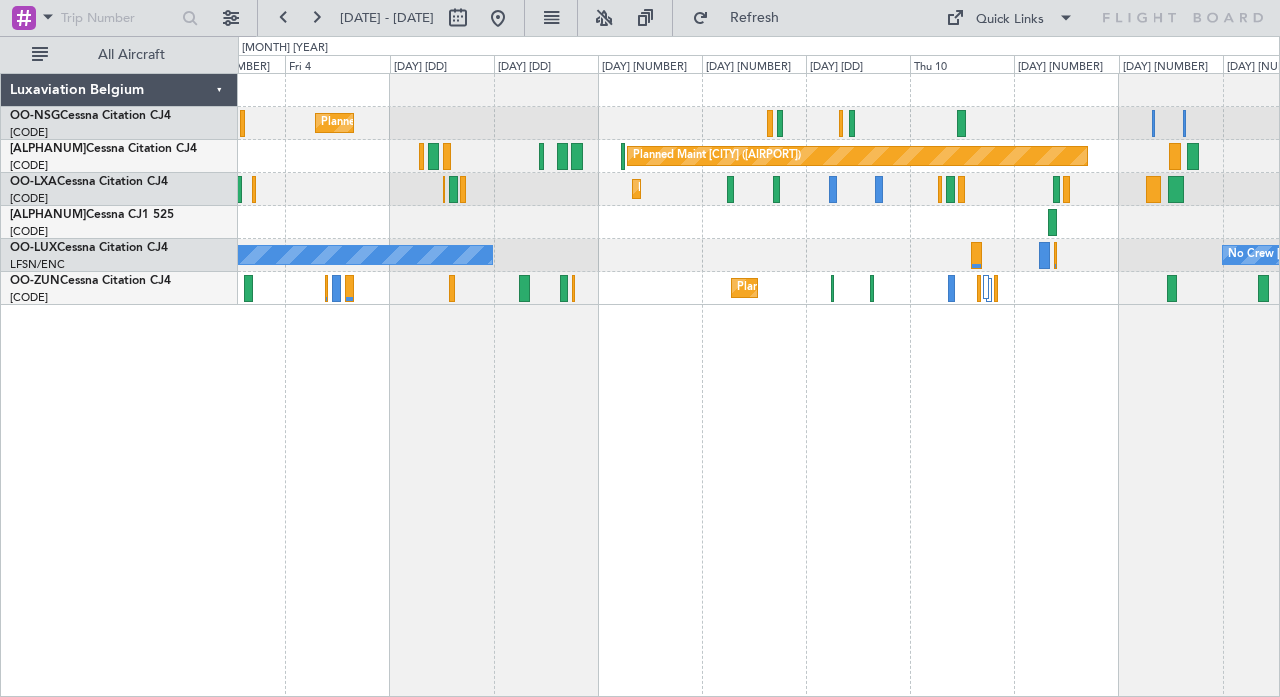 click on "Planned Maint Kortrijk-Wevelgem" at bounding box center [758, 222] 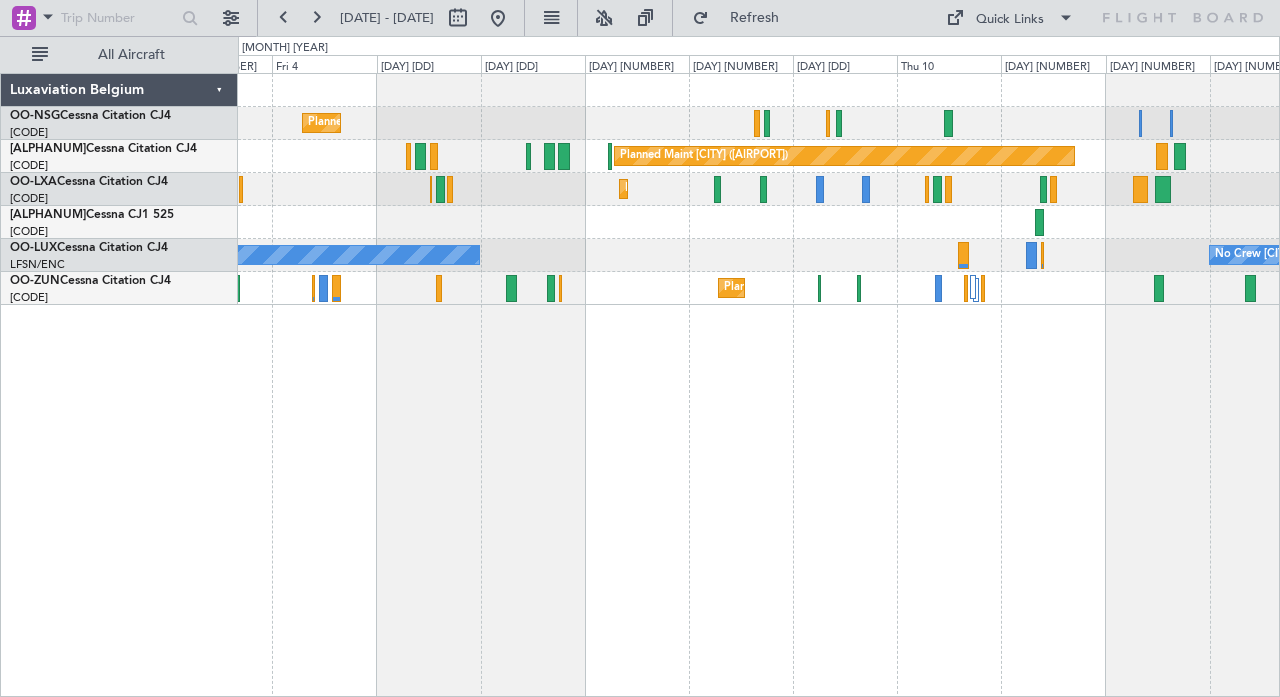 click on "Planned Maint Brussels (Brussels National)
Planned Maint Paris (Le Bourget)
Planned Maint Kortrijk-Wevelgem
Planned Maint Kortrijk-Wevelgem
No Crew Nancy (Essey)
No Crew Nancy (Essey)
Planned Maint Kortrijk-Wevelgem" at bounding box center (759, 385) 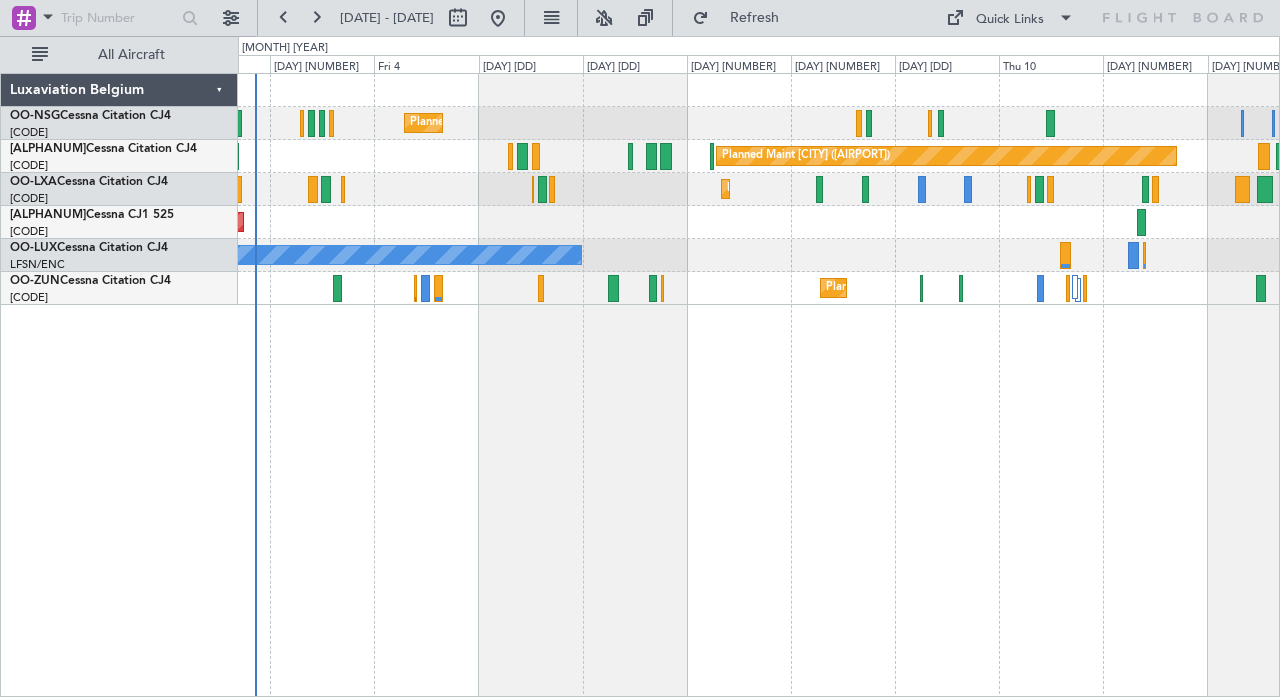 click on "Planned Maint Brussels (Brussels National)
Planned Maint Paris (Le Bourget)
Planned Maint Kortrijk-Wevelgem
Planned Maint Kortrijk-Wevelgem
No Crew Nancy (Essey)
No Crew Nancy (Essey)
Planned Maint Kortrijk-Wevelgem" at bounding box center [759, 385] 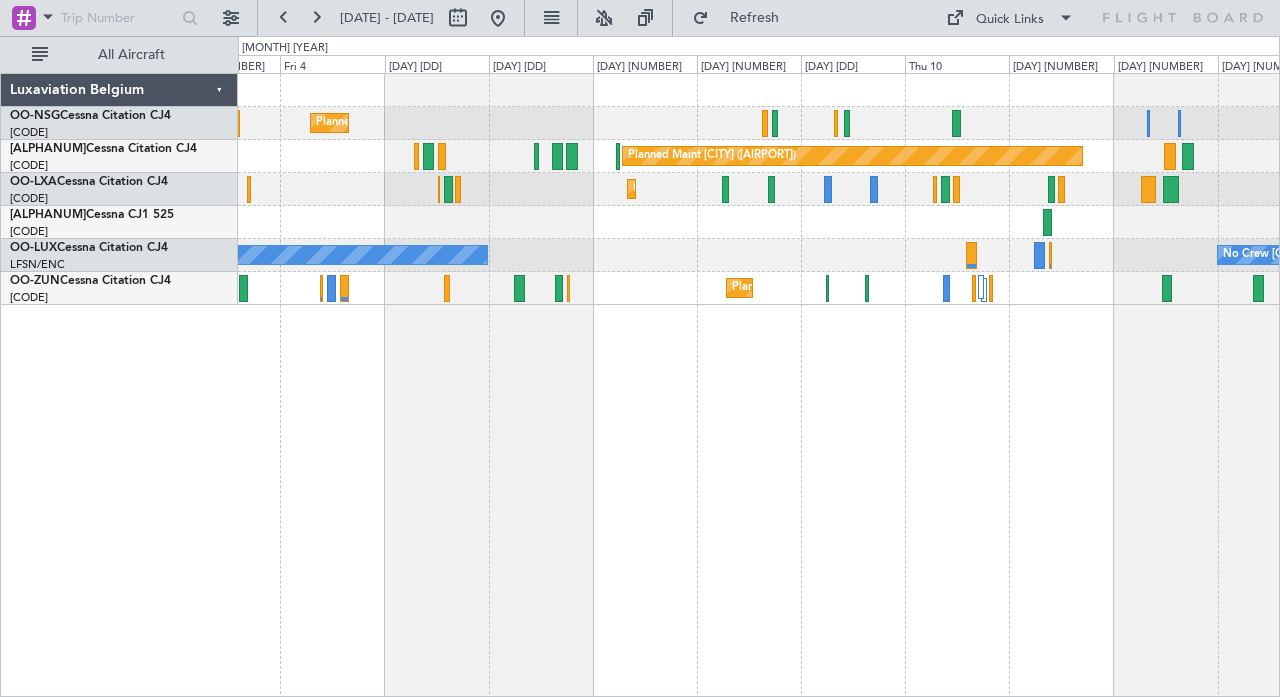 click on "Planned Maint Brussels (Brussels National)
Planned Maint Paris (Le Bourget)
Planned Maint Kortrijk-Wevelgem
Planned Maint Kortrijk-Wevelgem
No Crew Nancy (Essey)
No Crew Nancy (Essey)
Planned Maint Kortrijk-Wevelgem" at bounding box center (759, 385) 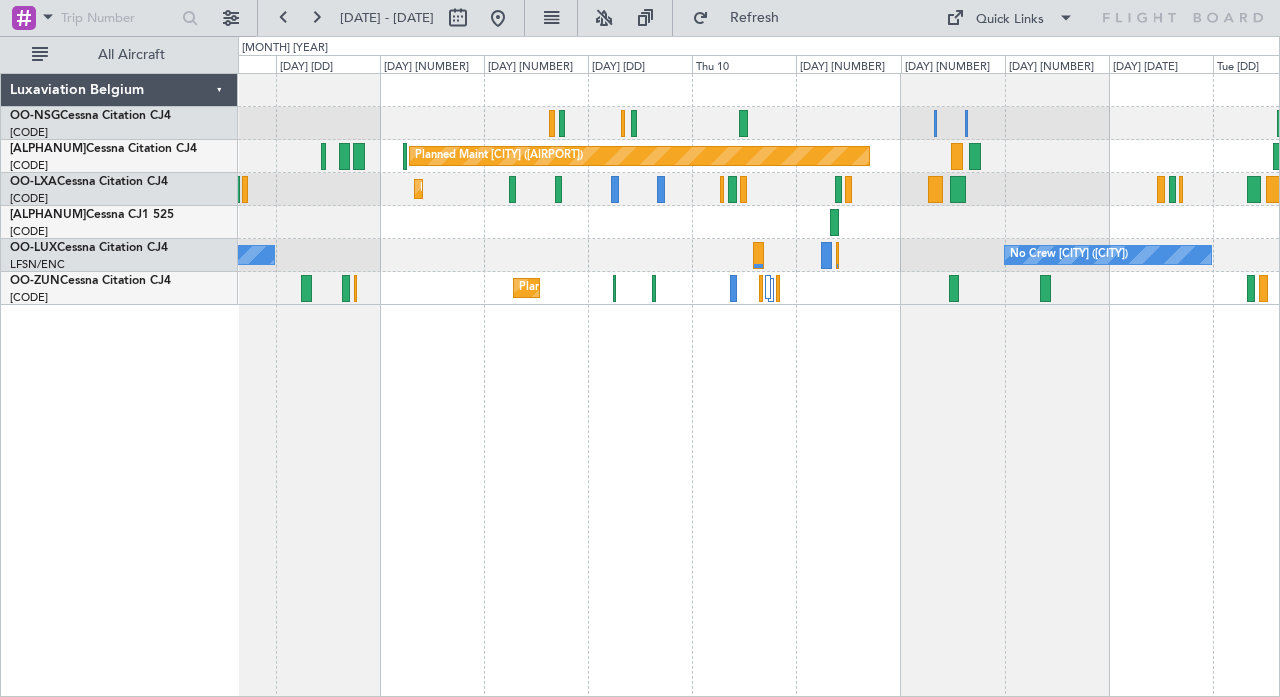 click at bounding box center (758, 222) 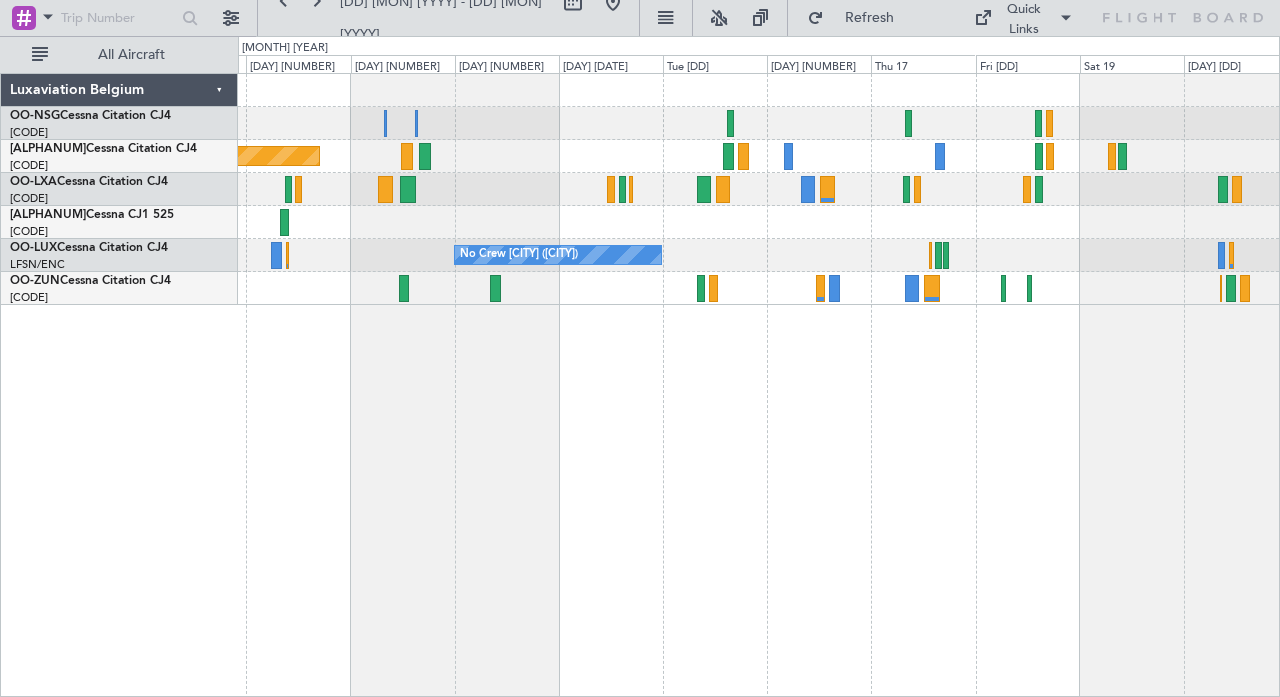 click on "Planned Maint [CITY]
No Crew [CITY]
Planned Maint [CITY]" at bounding box center [758, 189] 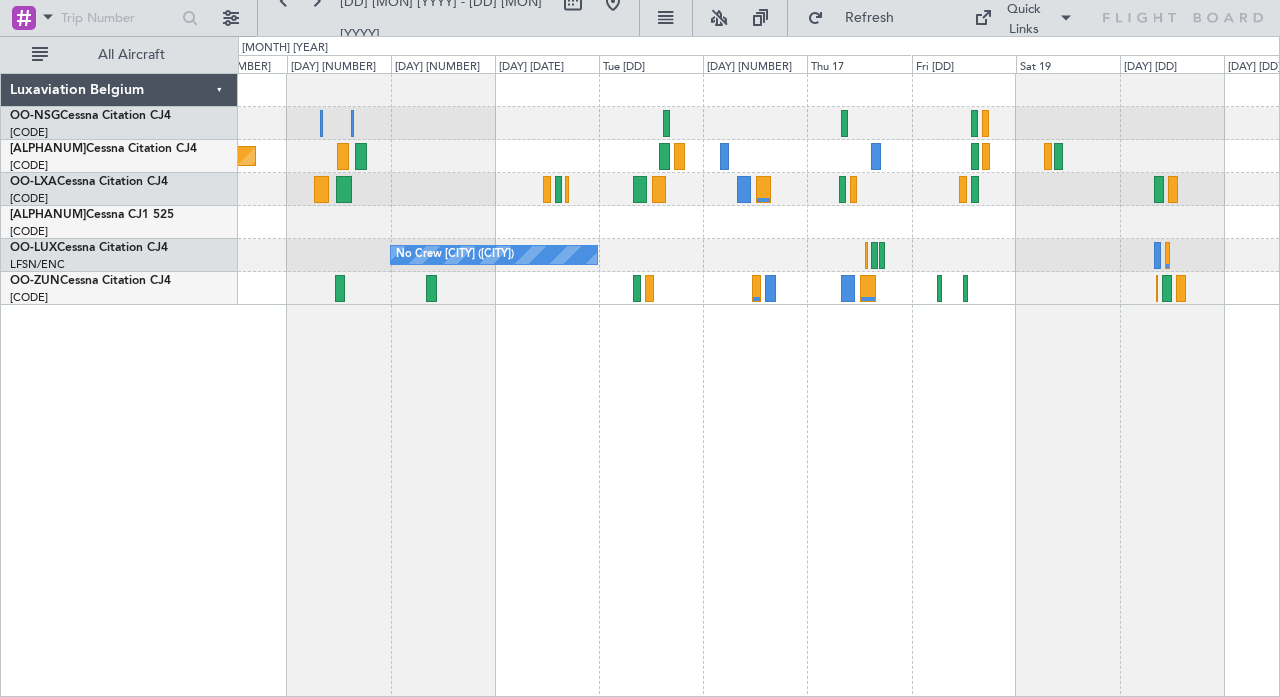 click at bounding box center [758, 123] 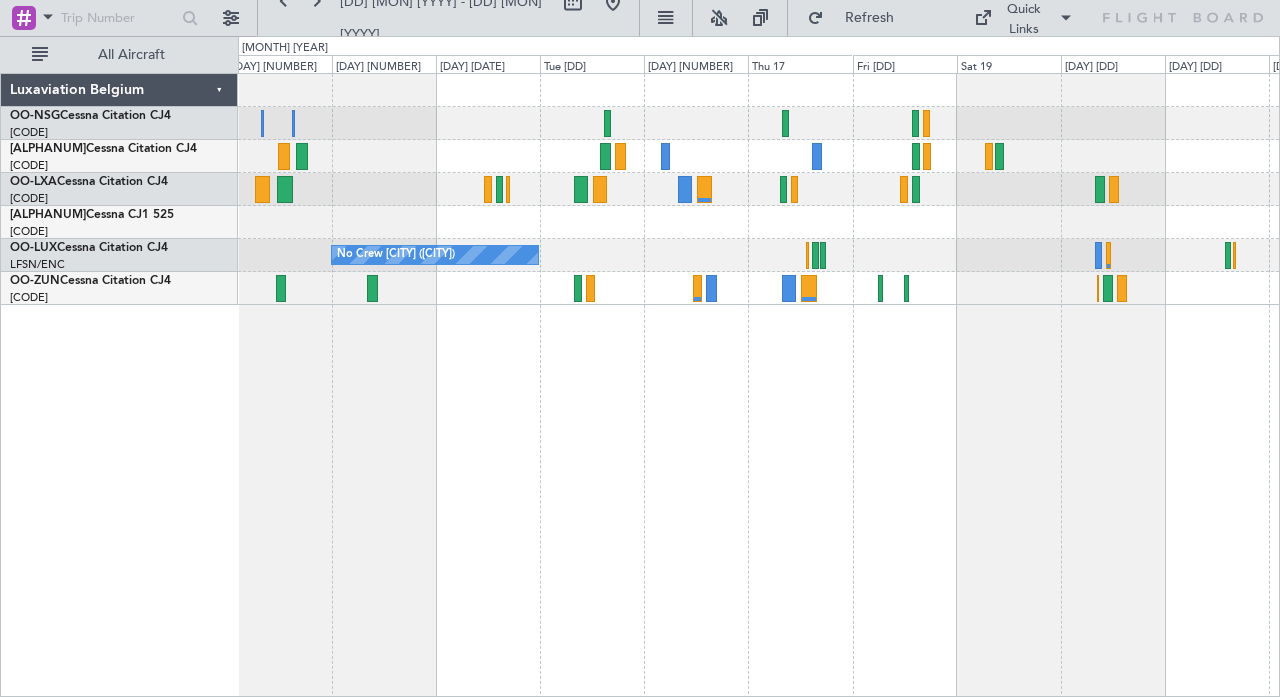 click at bounding box center [758, 222] 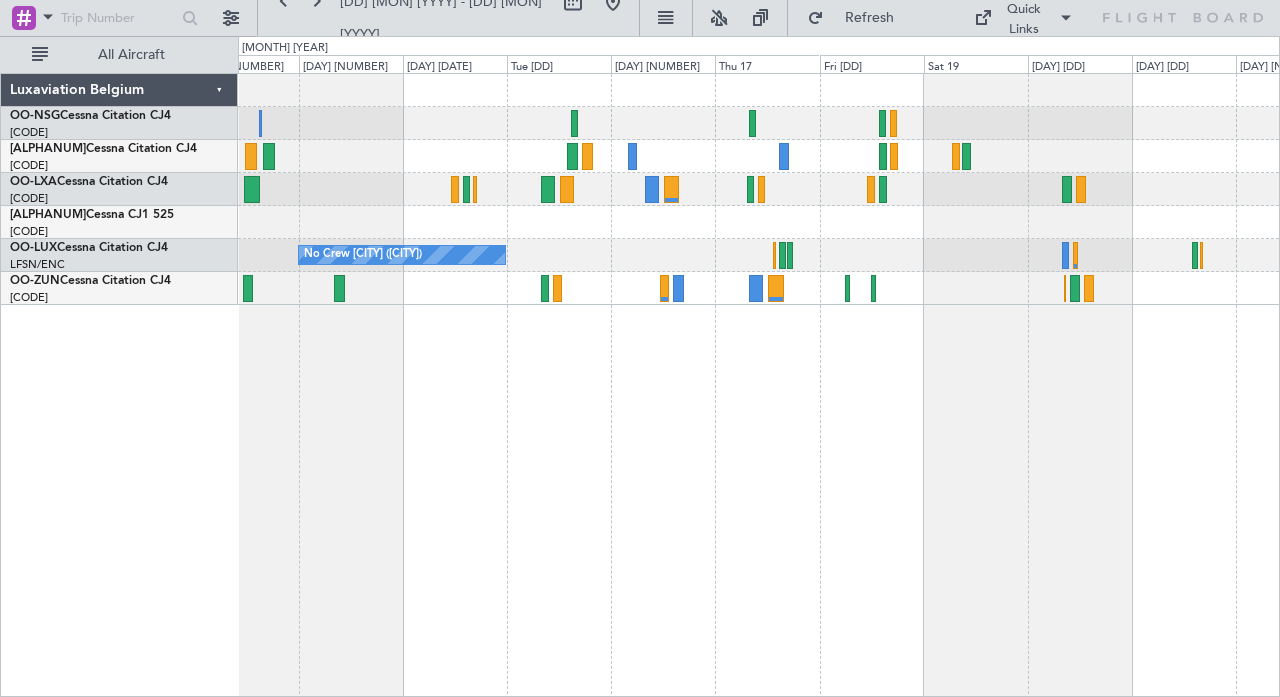 click on "Planned Maint Paris (Le Bourget)
No Crew Nancy (Essey)" at bounding box center [759, 385] 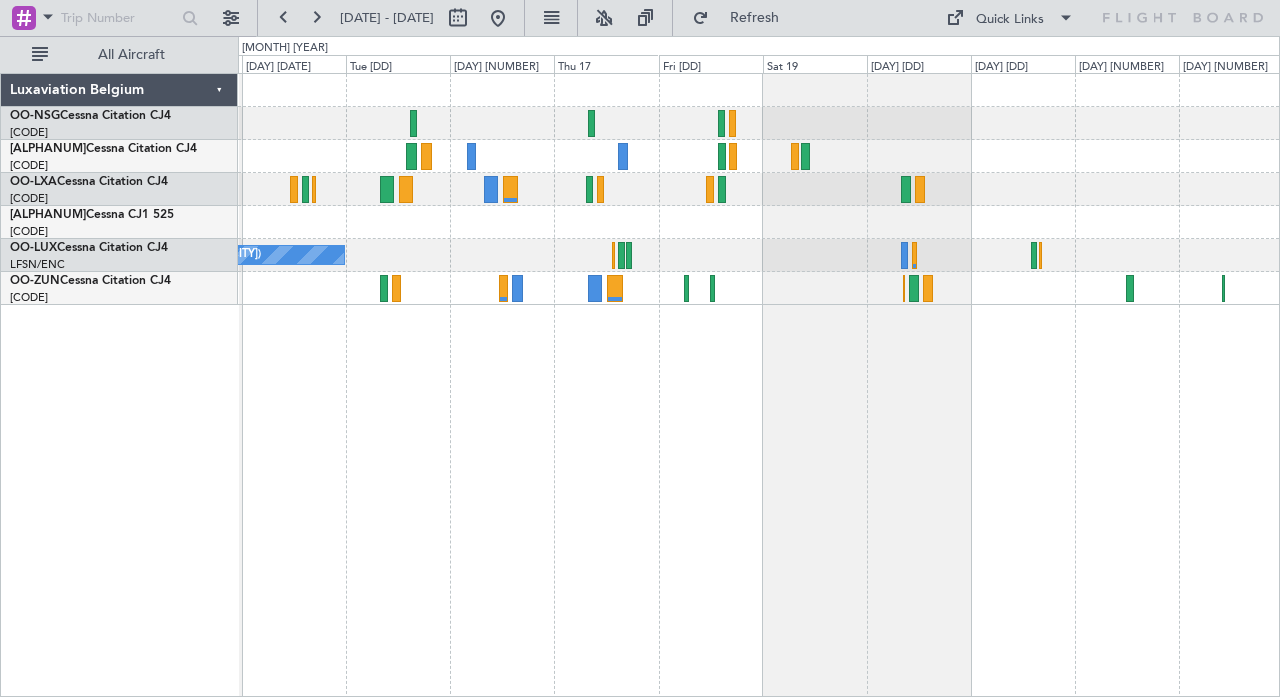 click on "Planned Maint [CITY] ([CITY])
No Crew [CITY] ([CITY])
No Crew [CITY] ([CITY])" at bounding box center [759, 385] 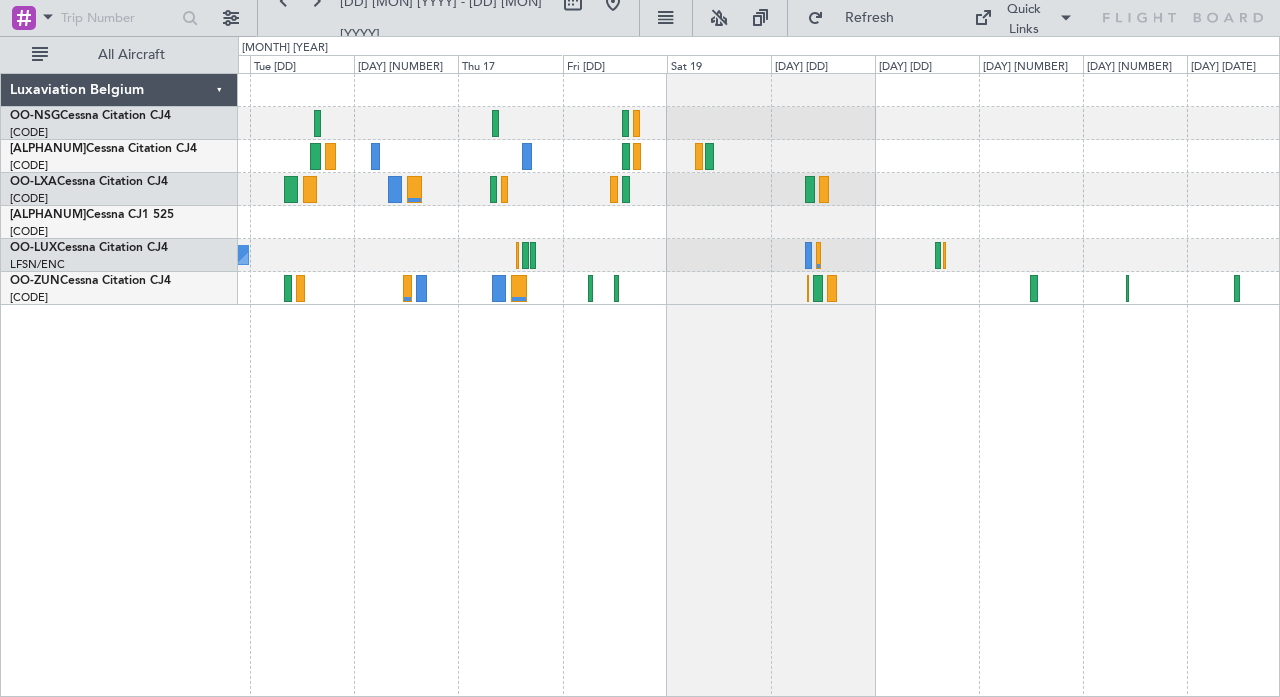 click on "No Crew [CITY]
No Crew [CITY]" at bounding box center [758, 255] 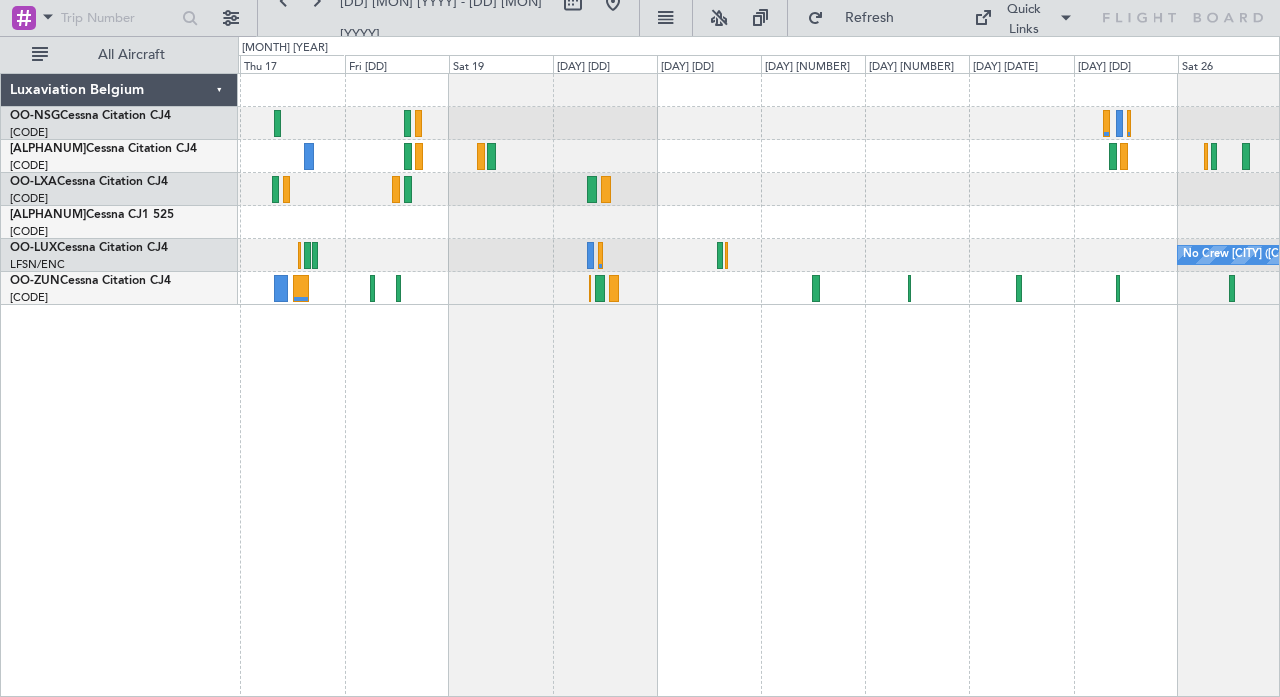 click at bounding box center [758, 189] 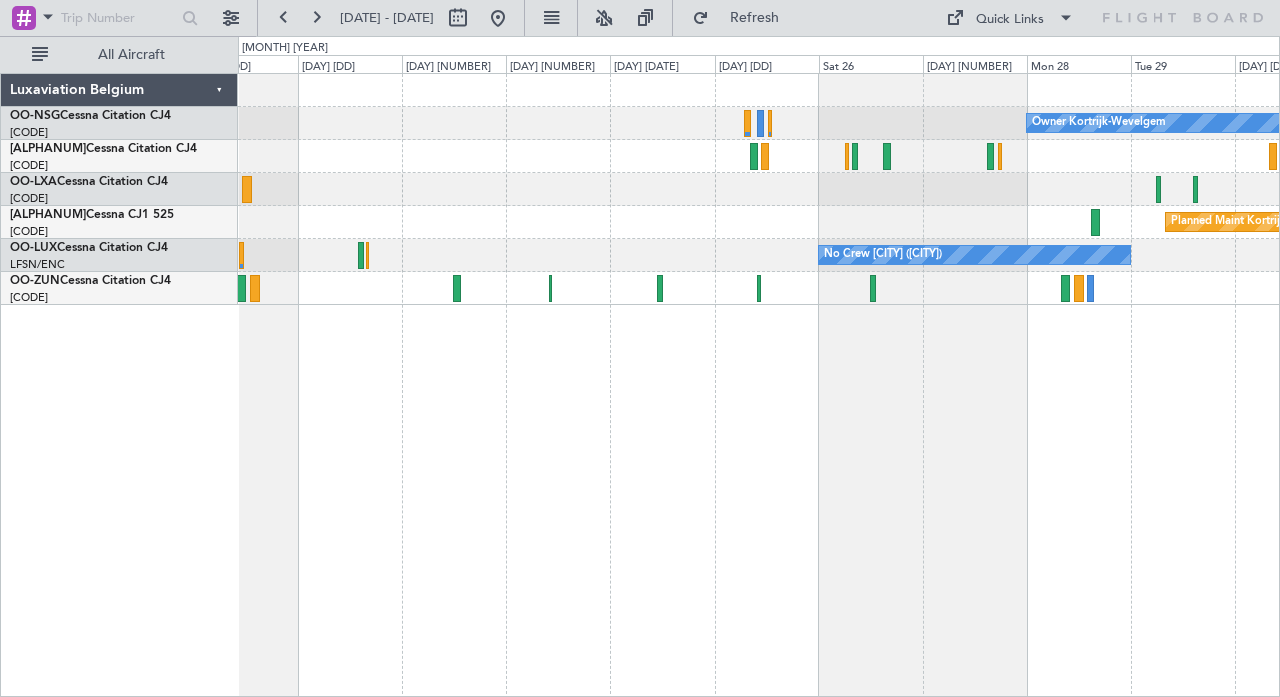 click on "Owner [CITY]
Planned Maint [CITY]
No Crew [CITY] (Essey)" at bounding box center (759, 385) 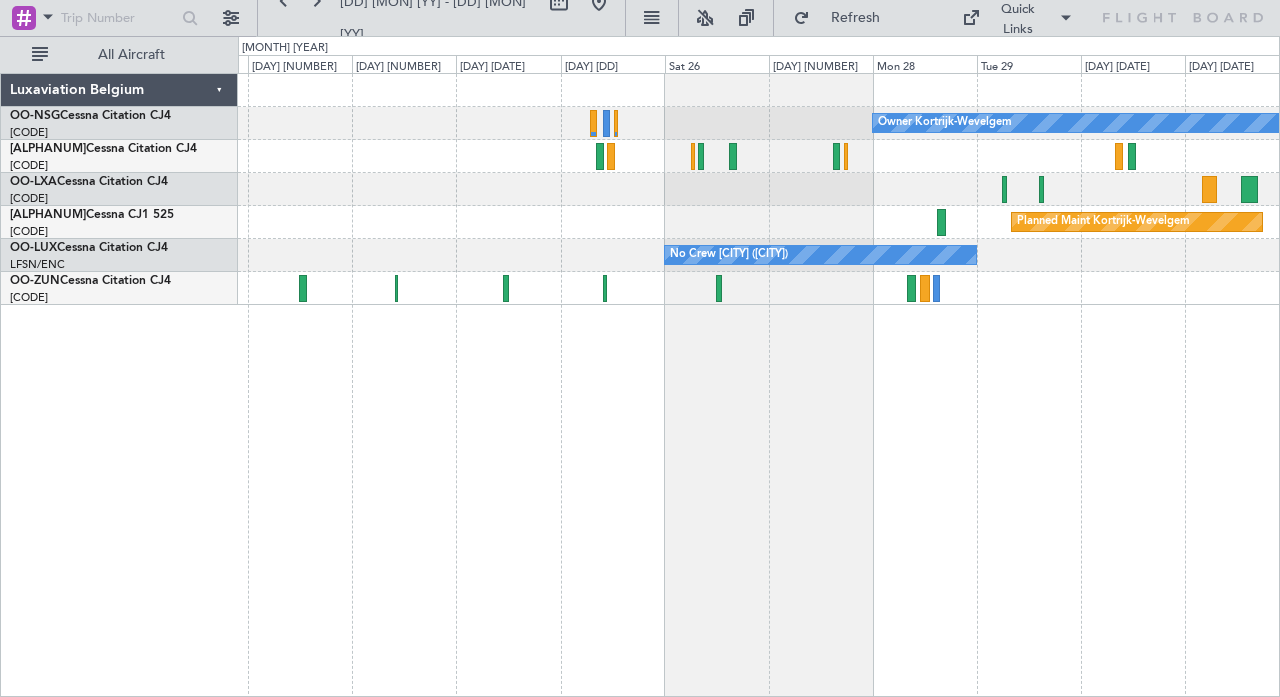 click at bounding box center (758, 189) 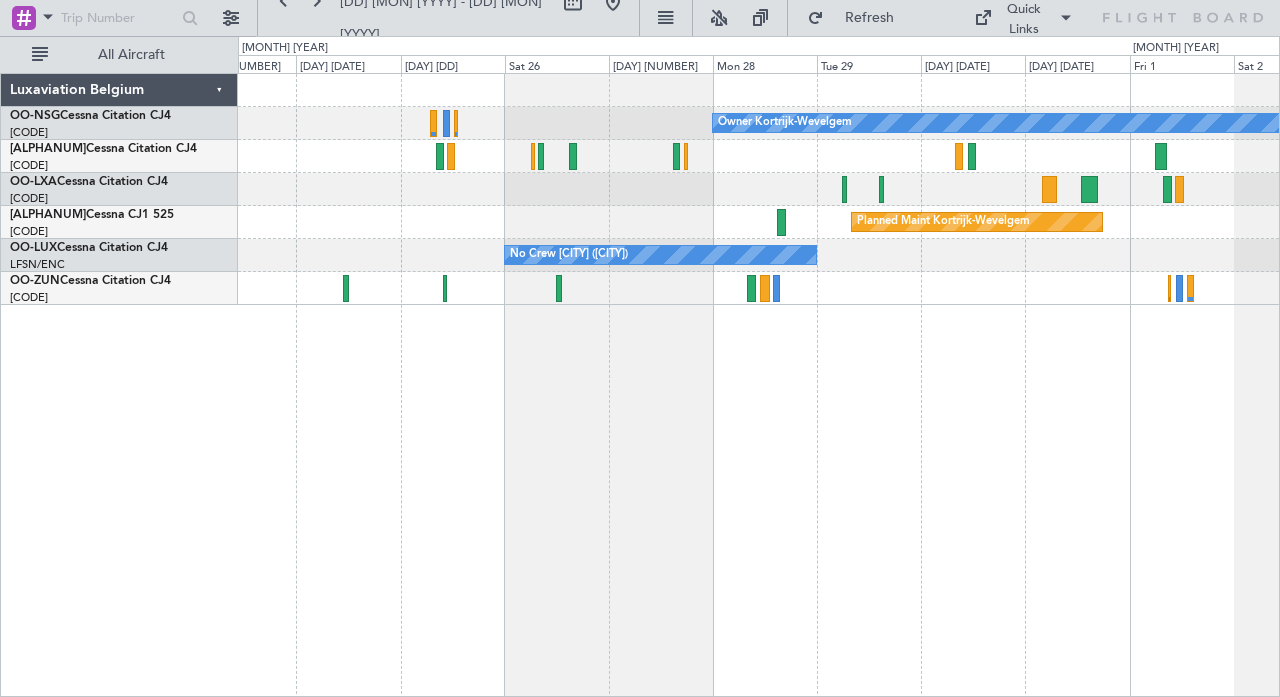 click at bounding box center (758, 156) 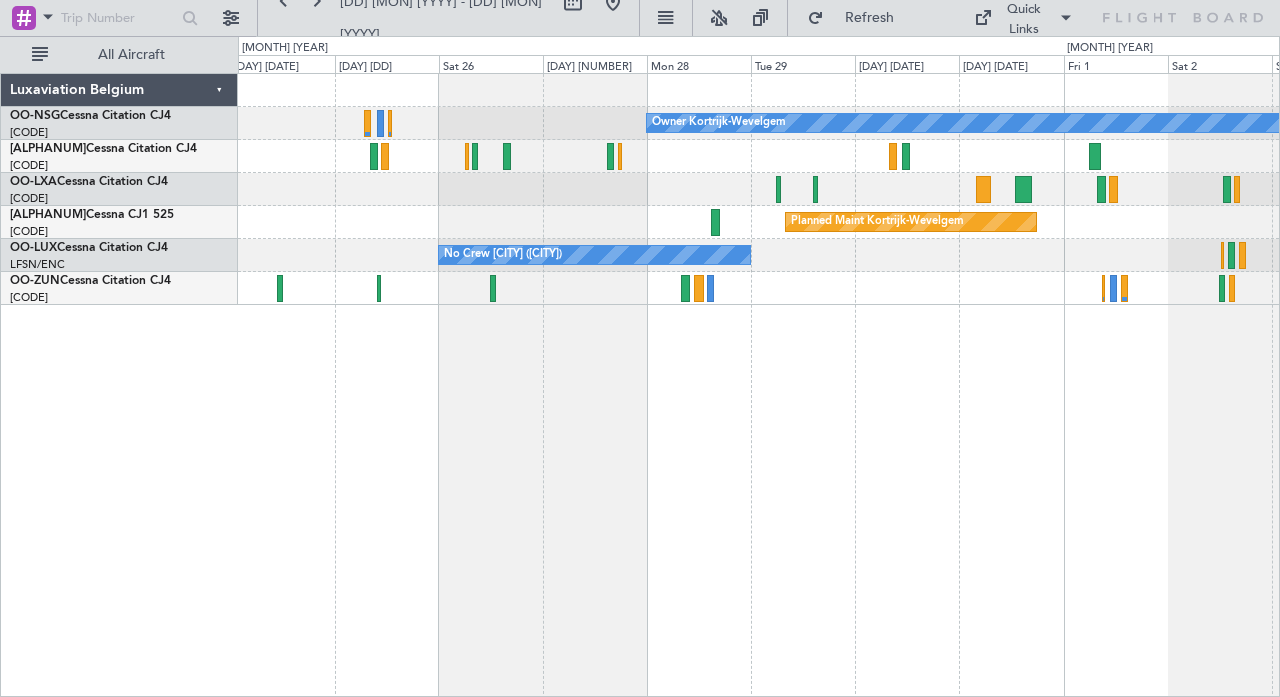 click on "Planned Maint [CITY] ([AIRPORT])" at bounding box center (758, 189) 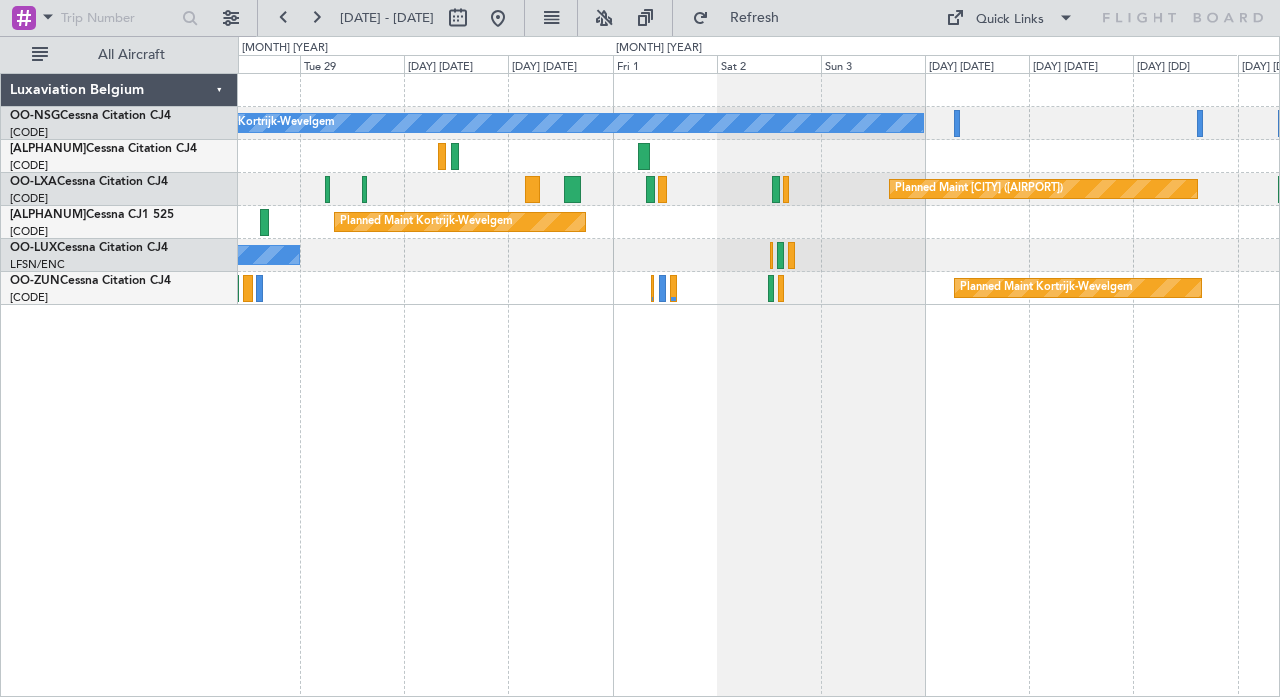 click at bounding box center [758, 156] 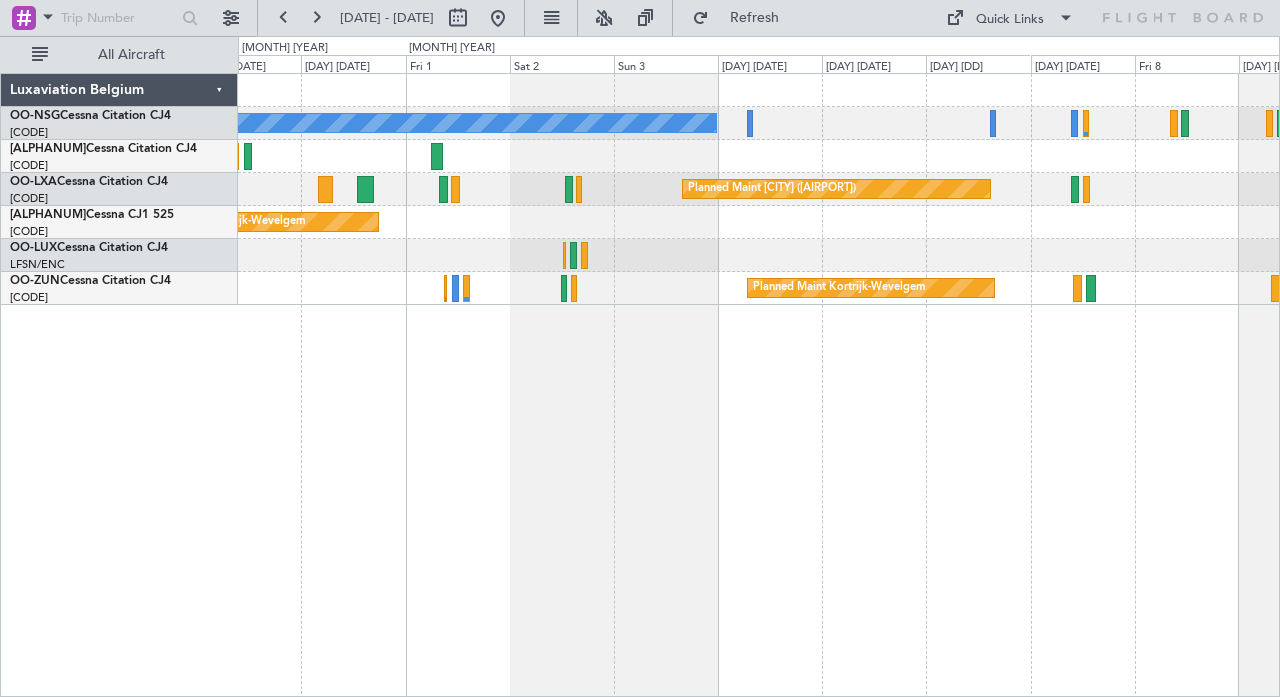 click on "Owner [CITY]-[CITY]
Planned Maint [CITY] ([AIRPORT])
Planned Maint [CITY] ([AIRPORT])
Planned Maint [CITY]-[CITY]
No Crew [CITY] ([AIRPORT])
Planned Maint [CITY]-[CITY]
Owner [CITY]-[CITY]" at bounding box center [759, 385] 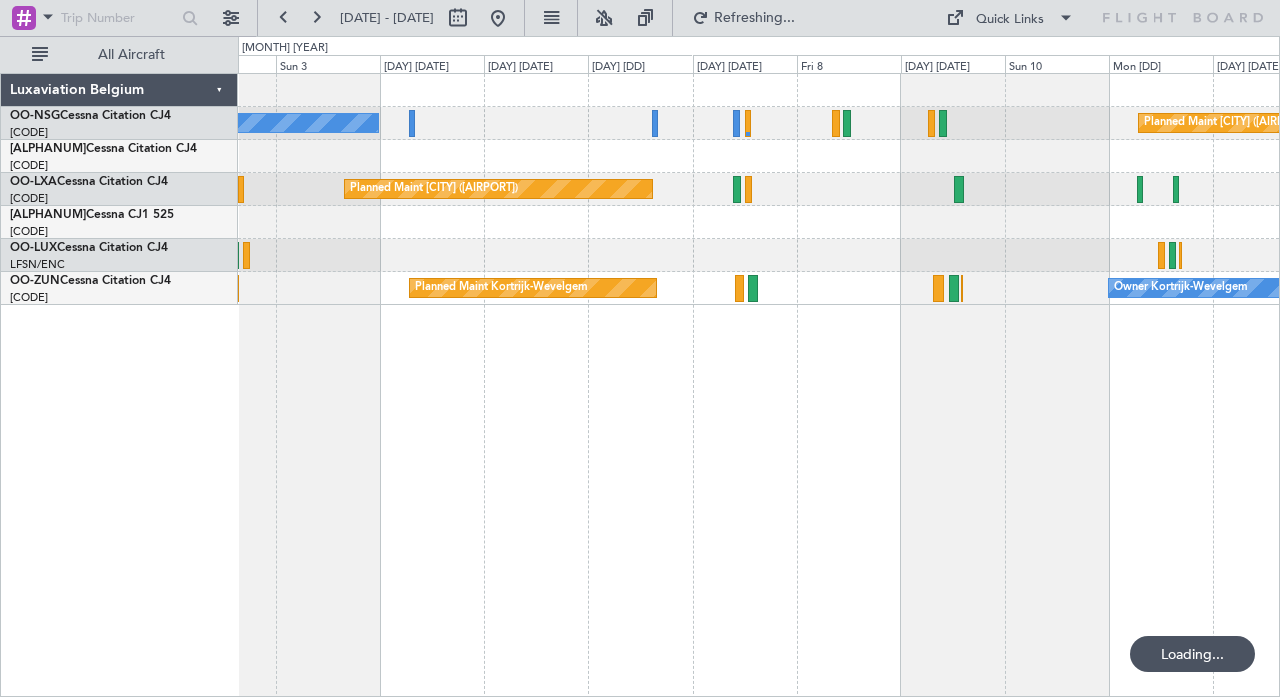 click on "Owner [CITY]-[CITY]
Planned Maint [CITY] ([AIRPORT])
Planned Maint [CITY] ([AIRPORT])
Planned Maint [CITY]-[CITY]
Planned Maint [CITY]-[CITY]
Owner [CITY]-[CITY]" at bounding box center [759, 385] 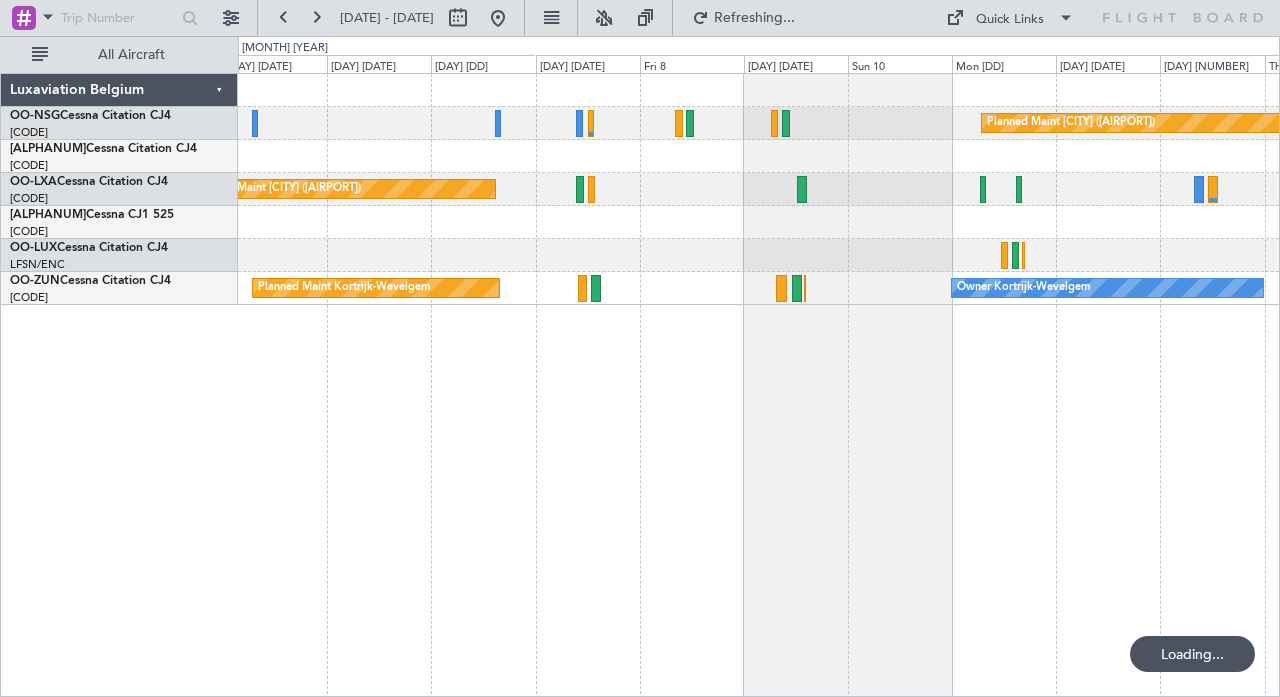 click on "Planned Maint [CITY]
Owner [CITY]
Planned Maint [CITY]
Planned Maint [CITY]
Owner [CITY]" at bounding box center [759, 385] 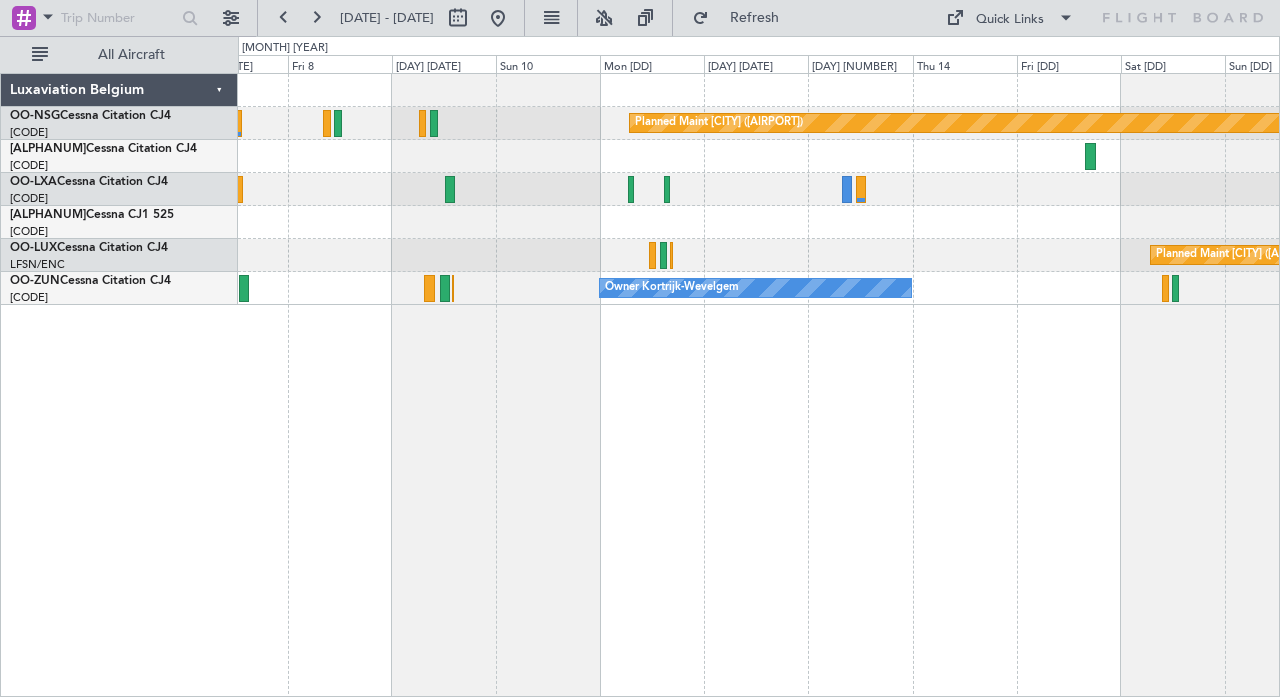 click on "Planned Maint Paris (Le Bourget)
Owner Kortrijk-Wevelgem
Planned Maint Paris (Le Bourget)
Planned Maint Paris (Le Bourget)
Owner Kortrijk-Wevelgem
Planned Maint Kortrijk-Wevelgem" at bounding box center [759, 385] 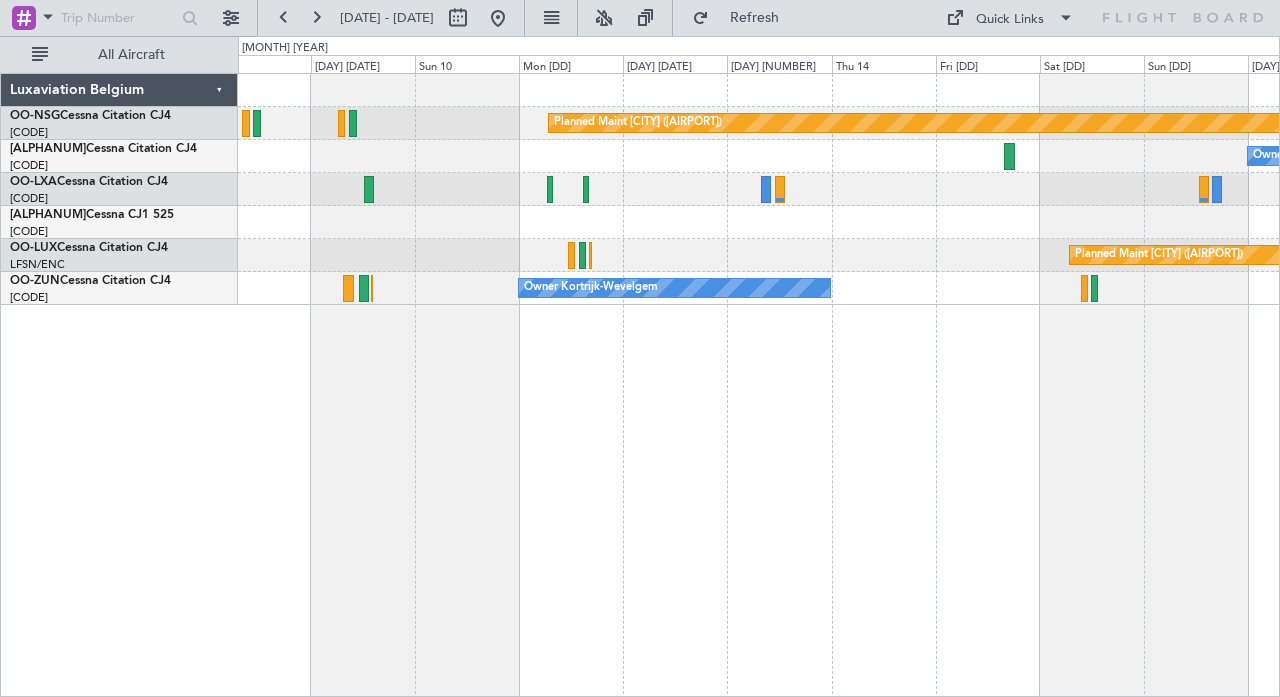 click on "Planned Maint Paris (Le Bourget)
Owner Kortrijk-Wevelgem
Planned Maint Paris (Le Bourget)
Planned Maint Paris (Le Bourget)
Owner Kortrijk-Wevelgem
Planned Maint Kortrijk-Wevelgem" at bounding box center (759, 385) 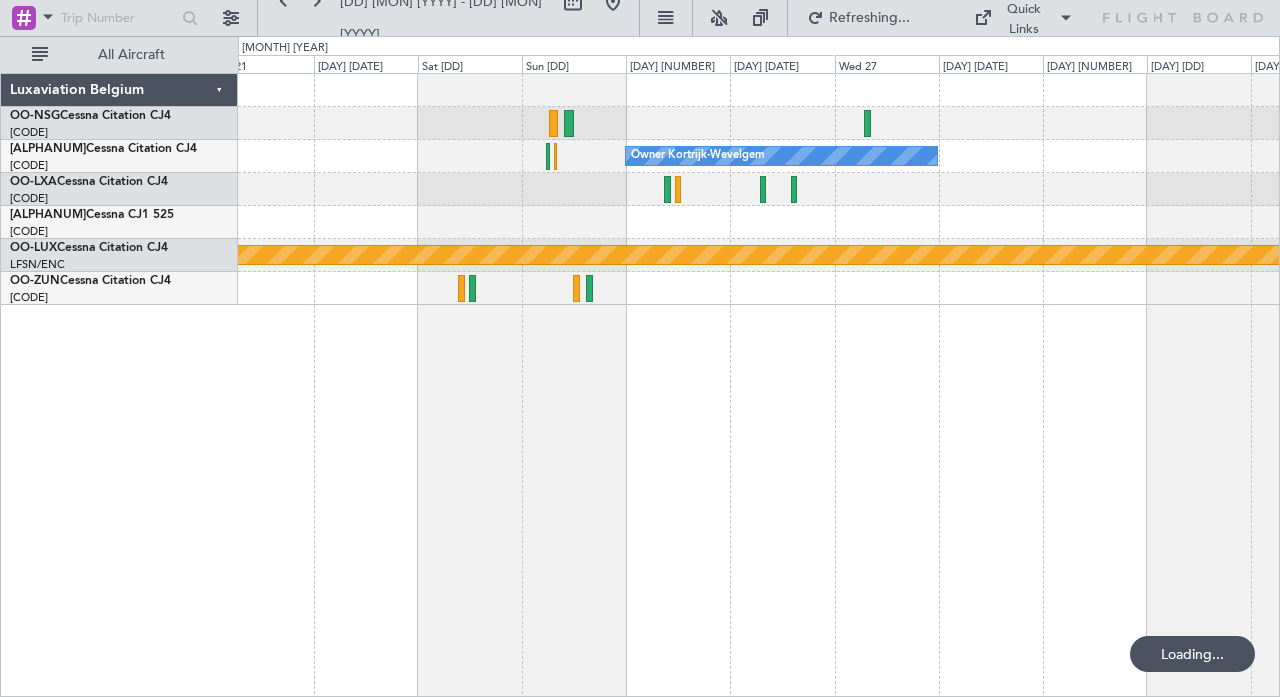 click on "Planned Maint Paris (Le Bourget)
Owner Kortrijk-Wevelgem
Owner Kortrijk-Wevelgem
Planned Maint Paris (Le Bourget)" at bounding box center [759, 385] 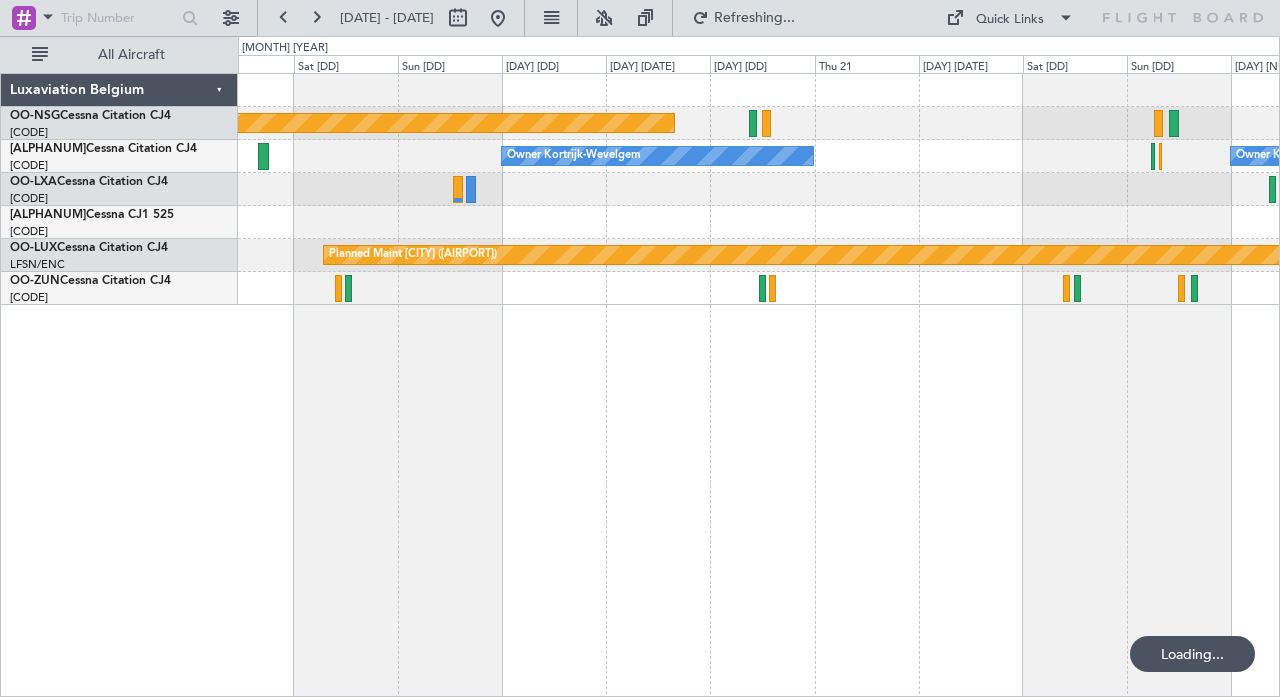 click on "Planned Maint Paris (Le Bourget)
Owner Kortrijk-Wevelgem
Owner Kortrijk-Wevelgem
Planned Maint Paris (Le Bourget)
Owner Kortrijk-Wevelgem" at bounding box center (759, 385) 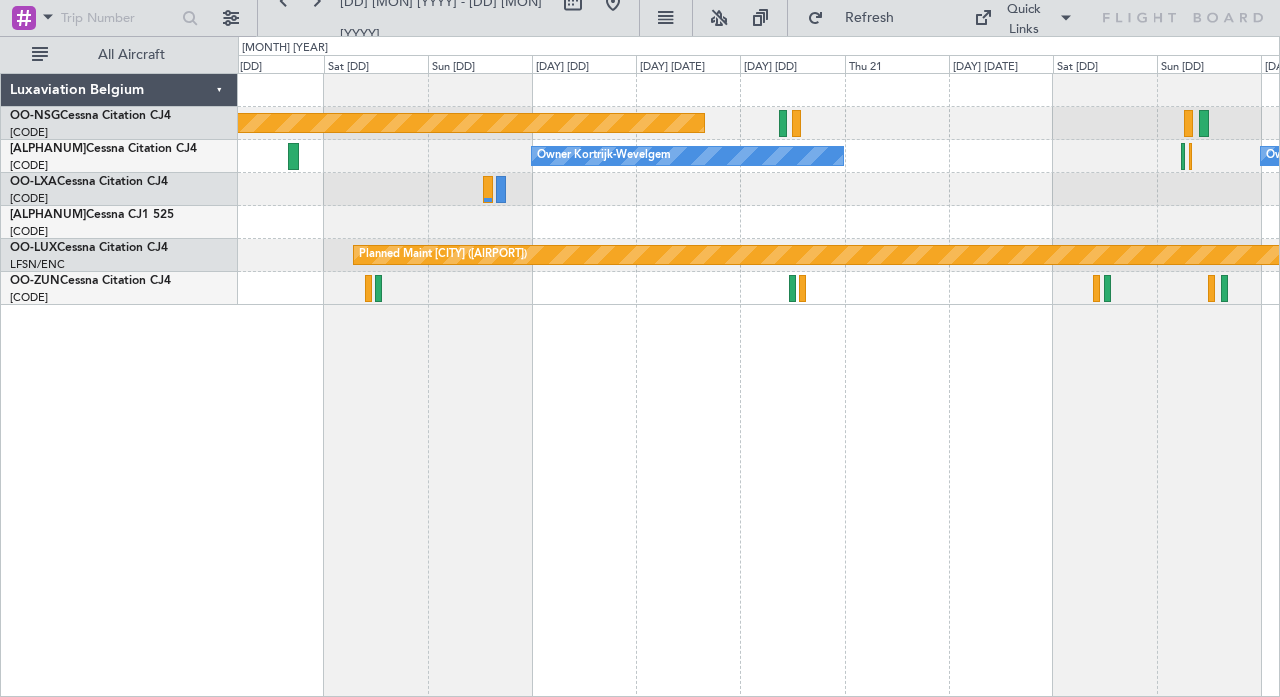 click at bounding box center [758, 222] 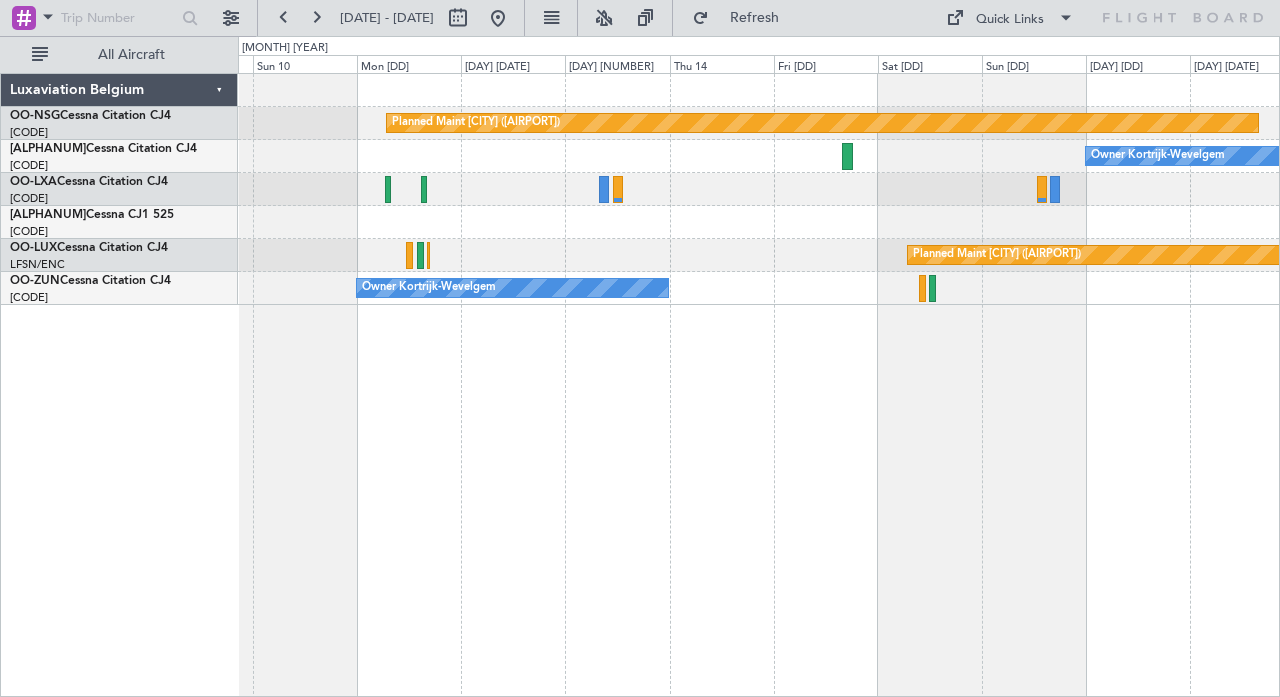 click on "Owner [CITY]
Planned Maint [CITY] ([CITY])
Owner [CITY]" at bounding box center [758, 189] 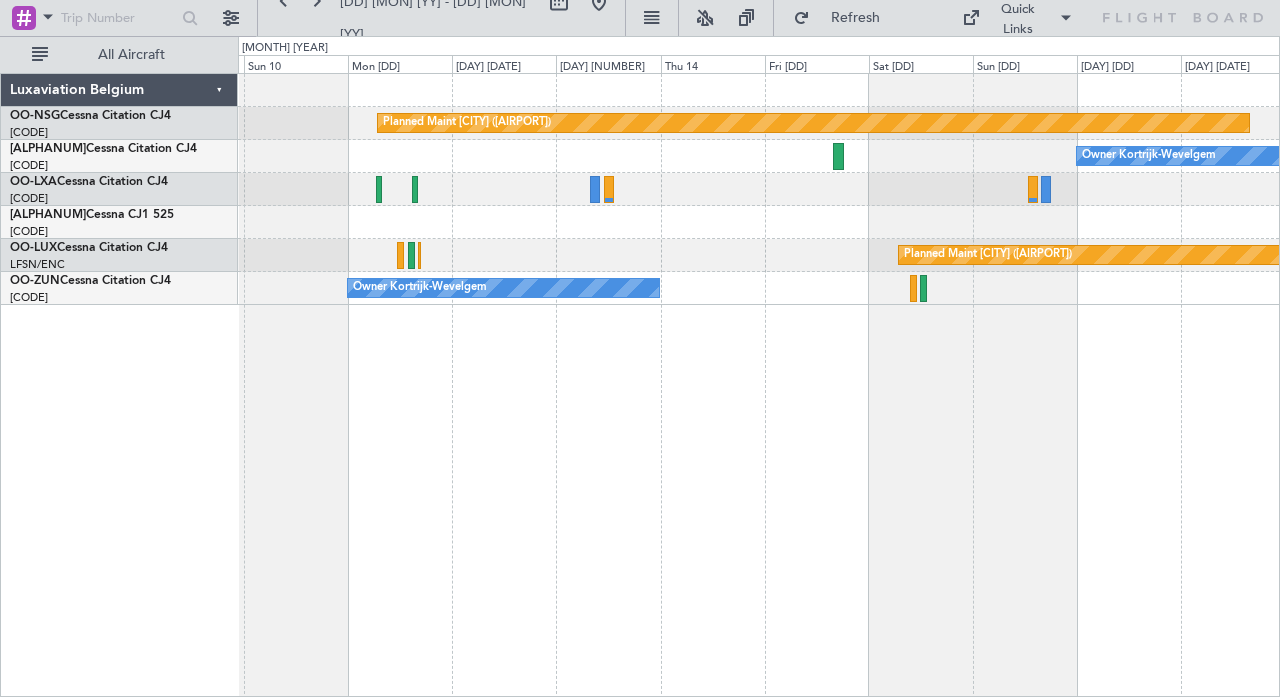 click on "Owner Kortrijk-Wevelgem" at bounding box center (758, 156) 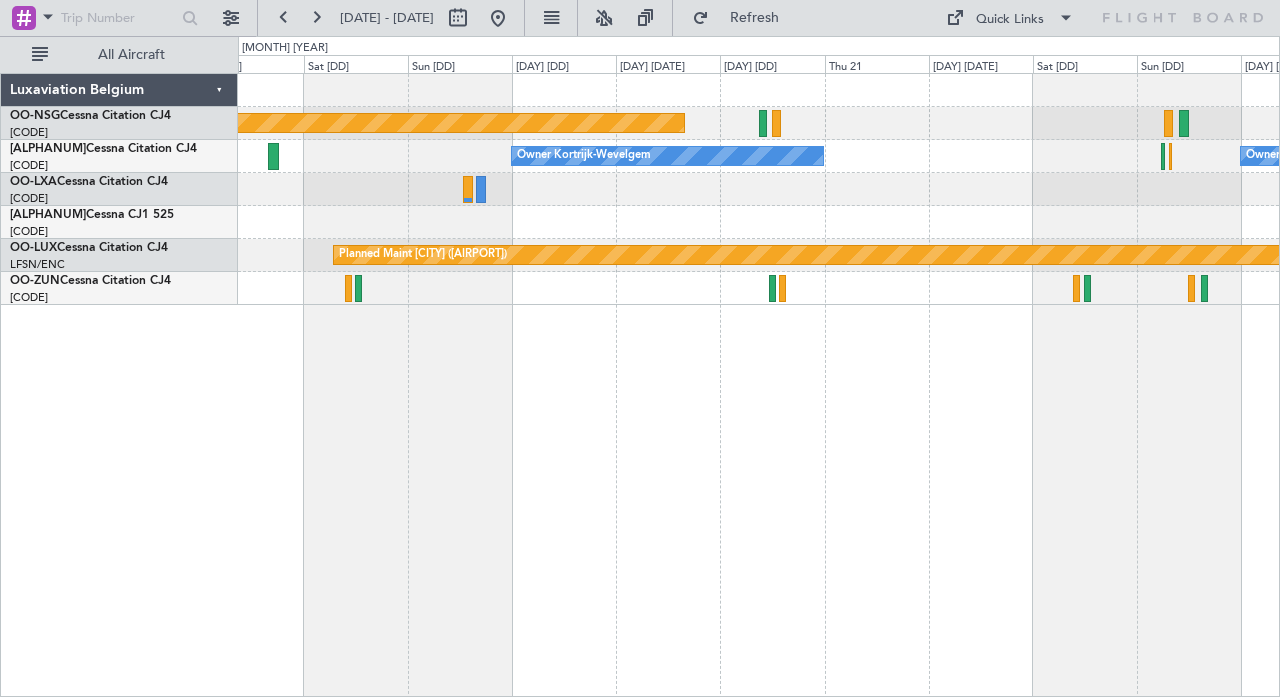click at bounding box center (758, 222) 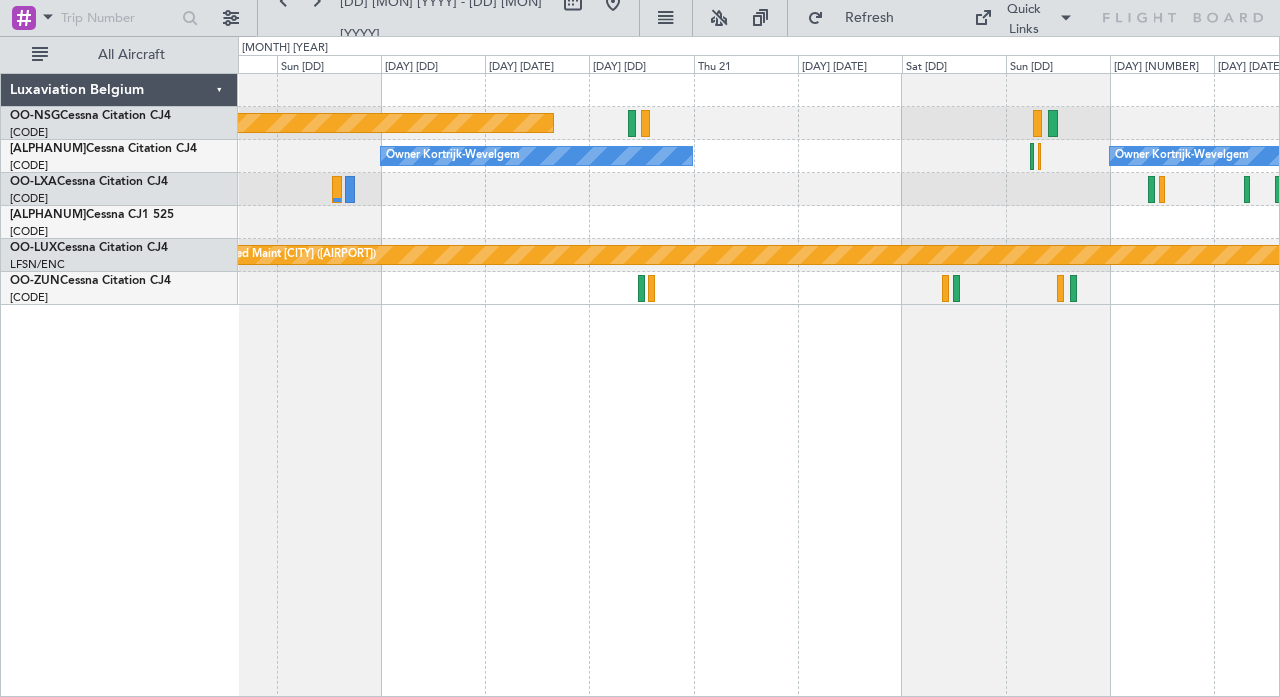 click on "Planned Maint Paris (Le Bourget)
Owner Kortrijk-Wevelgem
Owner Kortrijk-Wevelgem
Planned Maint Paris (Le Bourget)" at bounding box center (759, 385) 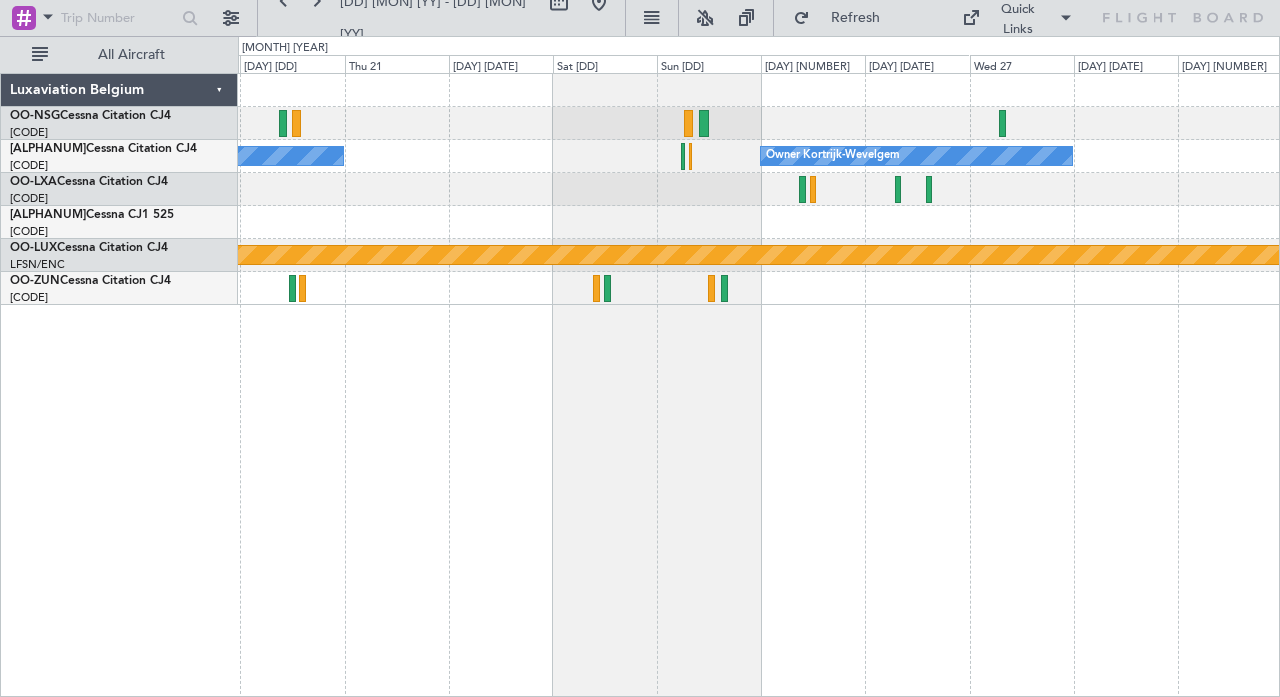 click on "Planned Maint Paris (Le Bourget)
Owner Kortrijk-Wevelgem
Owner Kortrijk-Wevelgem
Planned Maint Paris (Le Bourget)" at bounding box center (759, 385) 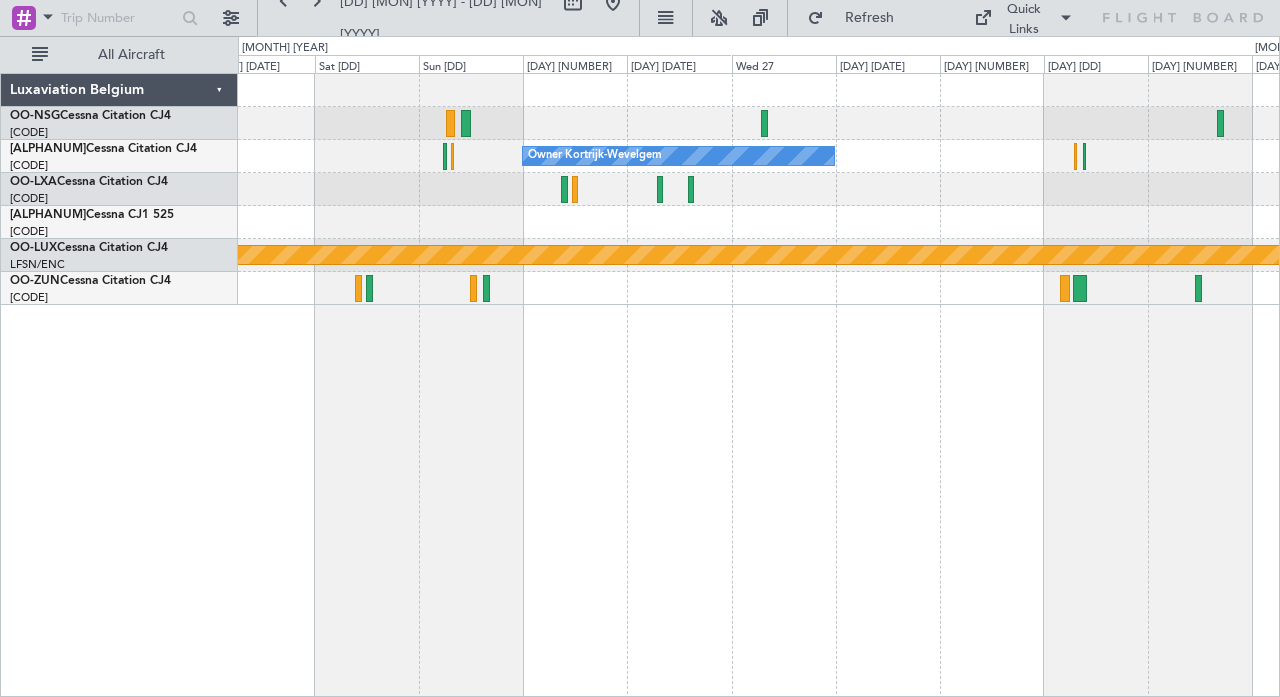 click on "Owner [CITY]
Owner [CITY]
Planned Maint [CITY] ([CITY])" at bounding box center [759, 385] 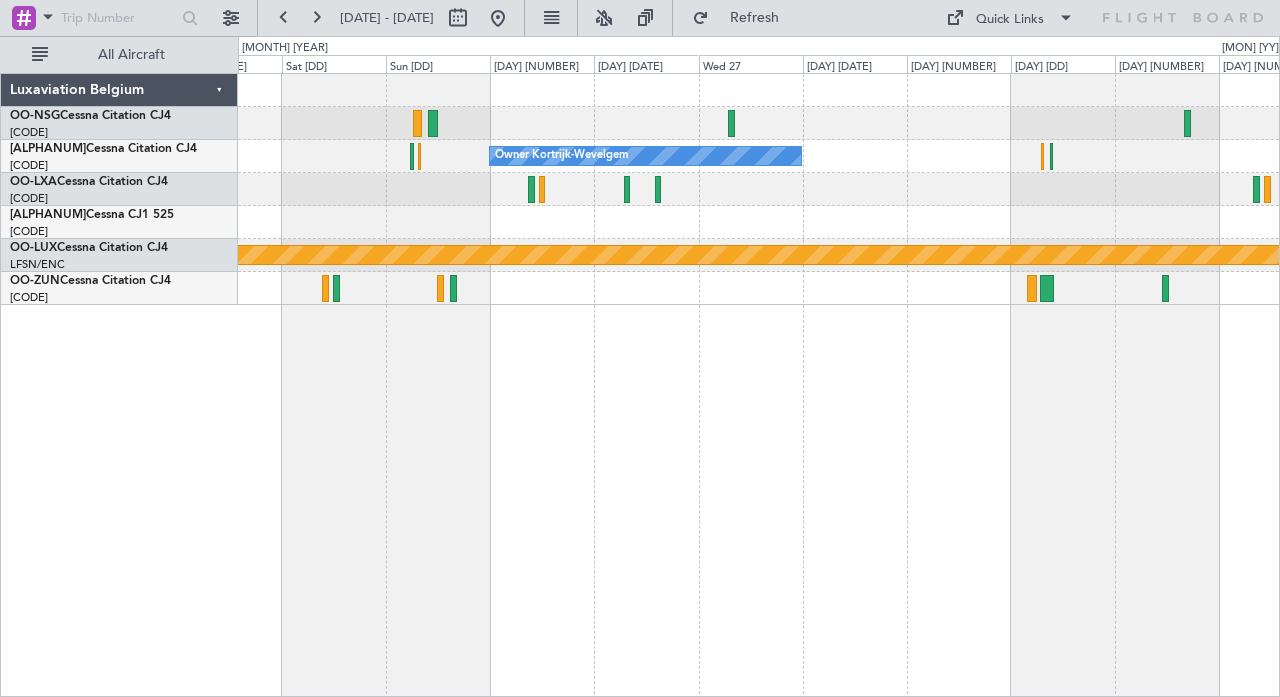 click on "Owner [CITY]
Owner [CITY]
Planned Maint [CITY] ([CITY])" at bounding box center (758, 189) 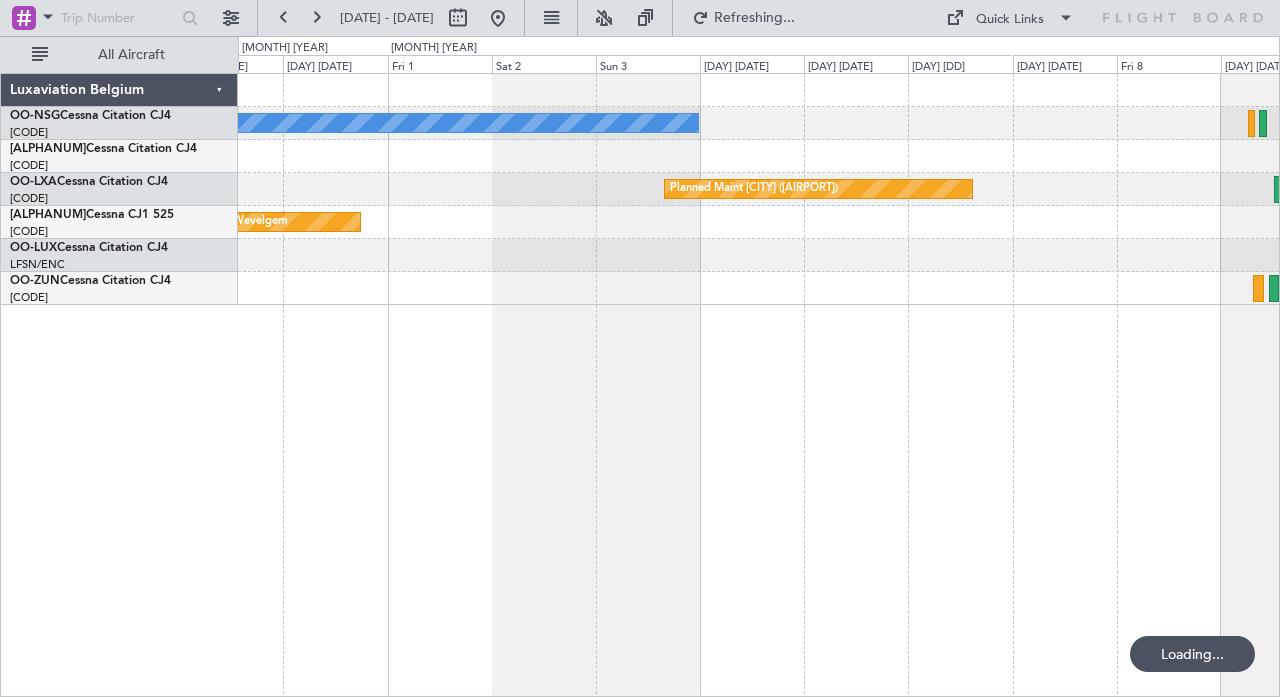 click on "Owner [CITY]
Planned Maint [CITY]
Planned Maint [CITY]
Planned Maint [CITY]
Owner [CITY]
Luxaviation Belgium
OO-NSG  Cessna Citation CJ4
EBKT/KJK
[CITY]
OO-ROK  Cessna Citation CJ4
EBKT/KJK
[CITY]
OO-LXA  Cessna Citation CJ4
EBKT/KJK
[CITY]
OO-JID  Cessna CJ1 525
EBKT/KJK
[CITY]
OO-LUX  Cessna Citation CJ4
LFSN/ENC
[CITY]
OO-ZUN  Cessna Citation CJ4
EBKT/KJK
0" at bounding box center [640, 366] 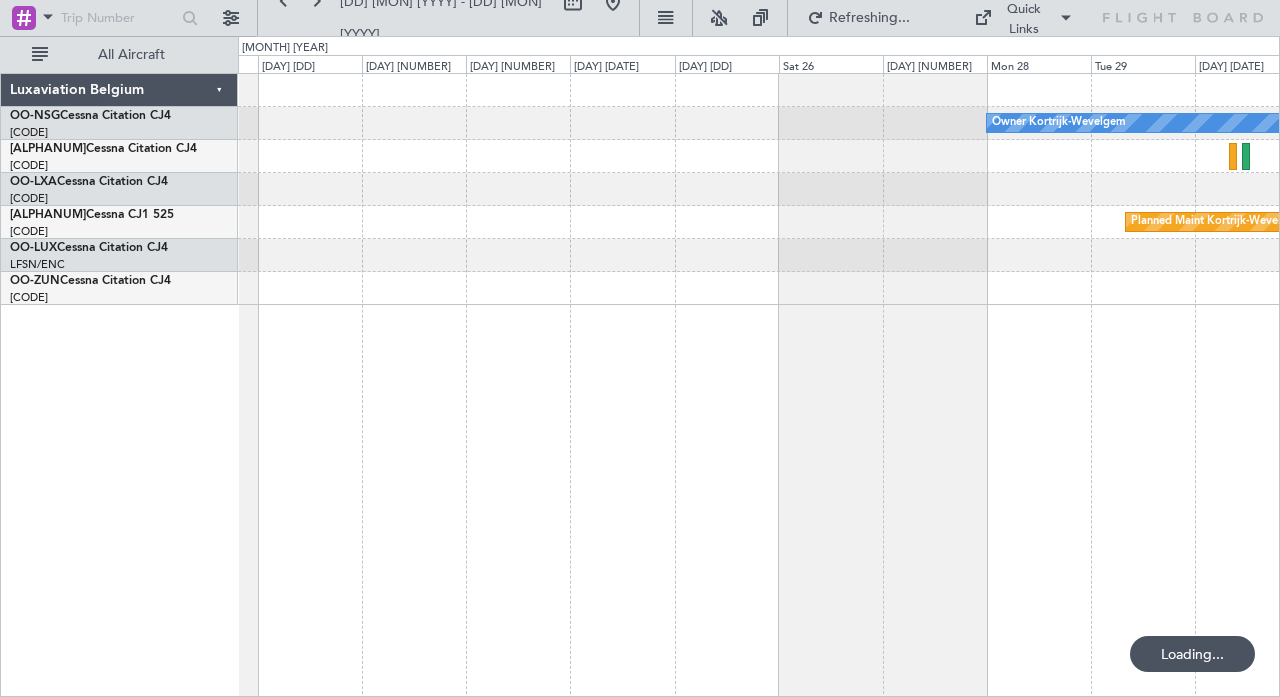 click on "Owner [CITY]
Planned Maint [CITY]
Luxaviation Belgium
OO-NSG  Cessna Citation CJ4
[CODE]
[CITY]
OO-ROK  Cessna Citation CJ4
[CODE]
[CITY]
OO-LXA  Cessna Citation CJ4
[CODE]
[CITY]
OO-JID  Cessna CJ1 525
[CODE]
[CITY]
OO-LUX  Cessna Citation CJ4
[CODE]
[CITY]
OO-ZUN  Cessna Citation CJ4
[CODE]
[CITY]
0 0 [DAY] [NUMBER] [DAY] [NUMBER] [MONTH] [YEAR] [ DAY ]" at bounding box center [640, 366] 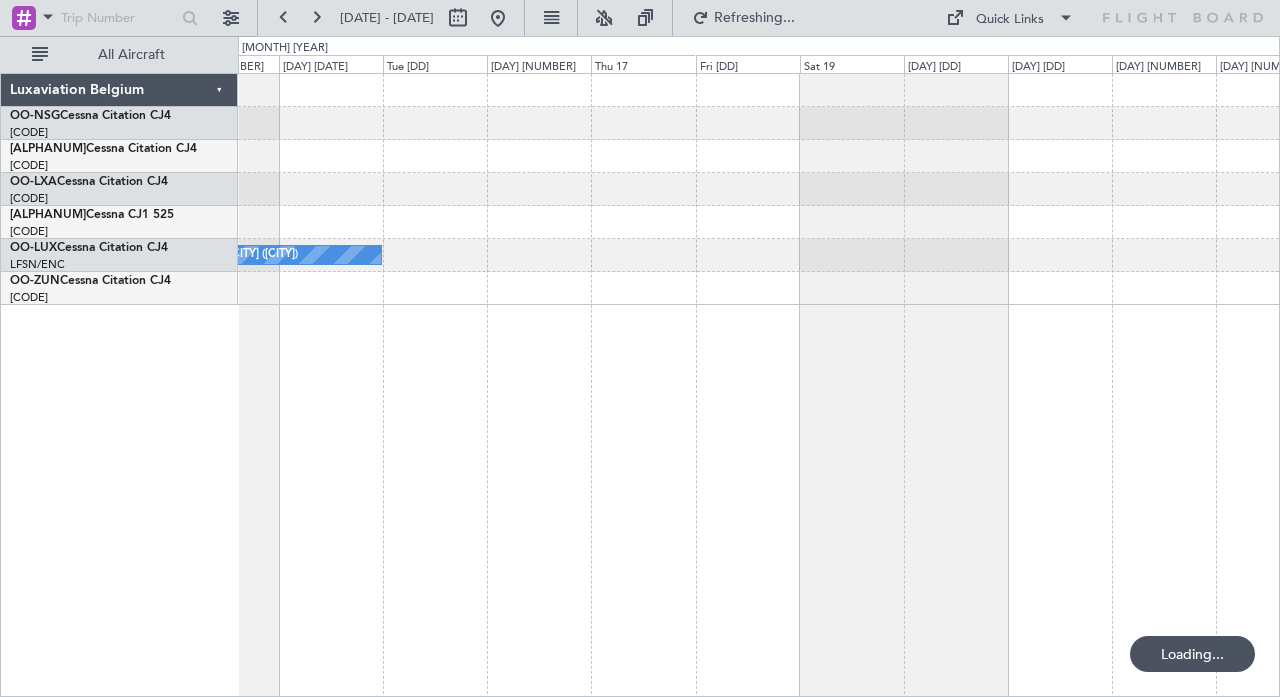 click on "Planned Maint [CITY] ([CITY])
No Crew [CITY] ([CITY])
No Crew [CITY] ([CITY])" at bounding box center [758, 189] 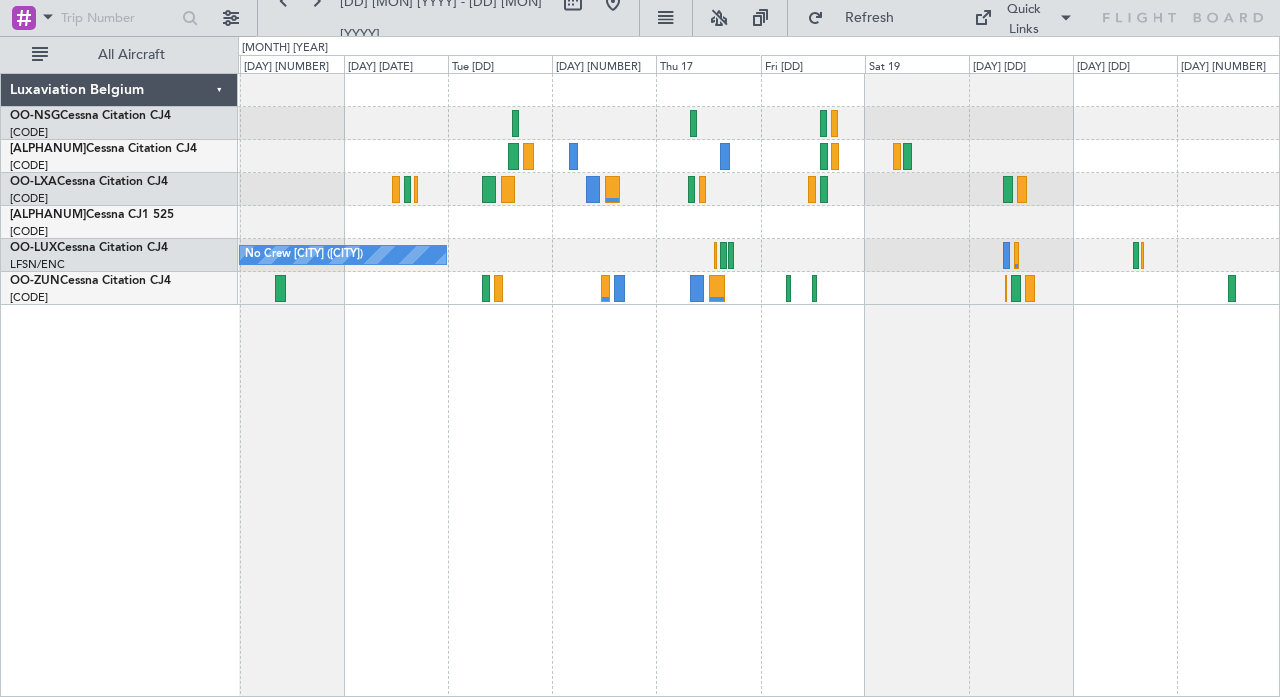 click on "Planned Maint Paris (Le Bourget)
No Crew Nancy (Essey)" at bounding box center [759, 385] 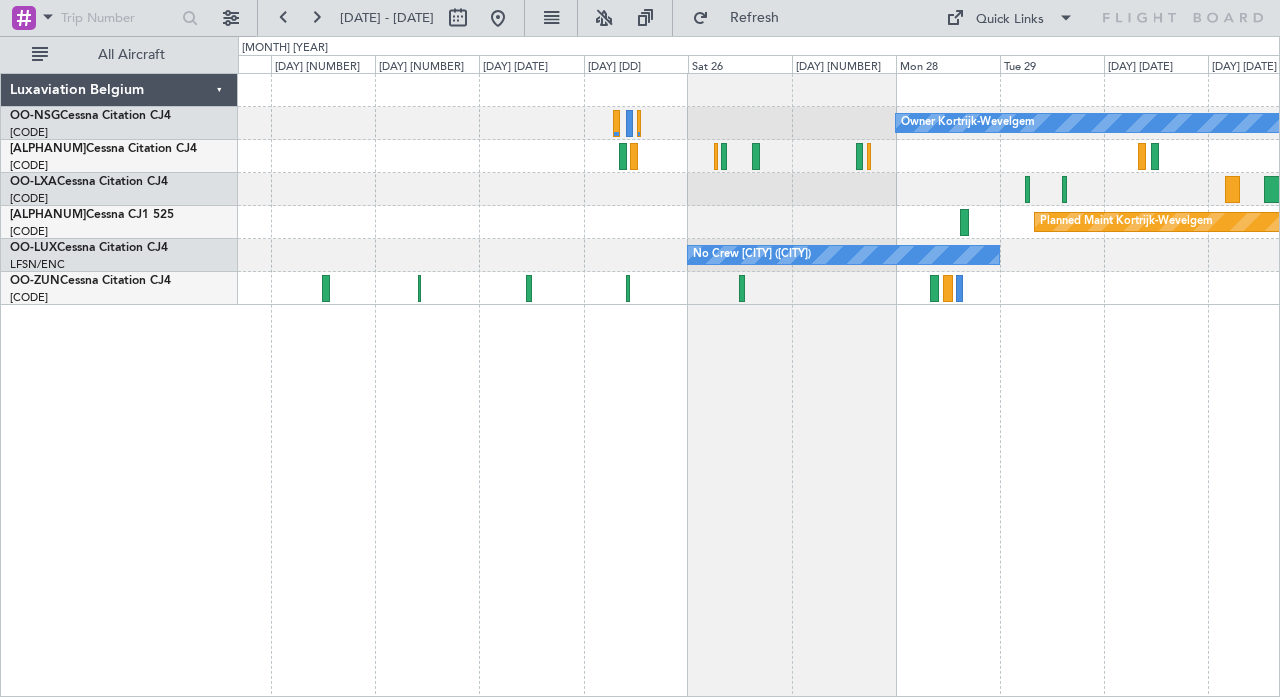 click on "Owner [CITY]
Planned Maint [CITY]
No Crew [CITY] (Essey)" at bounding box center [759, 385] 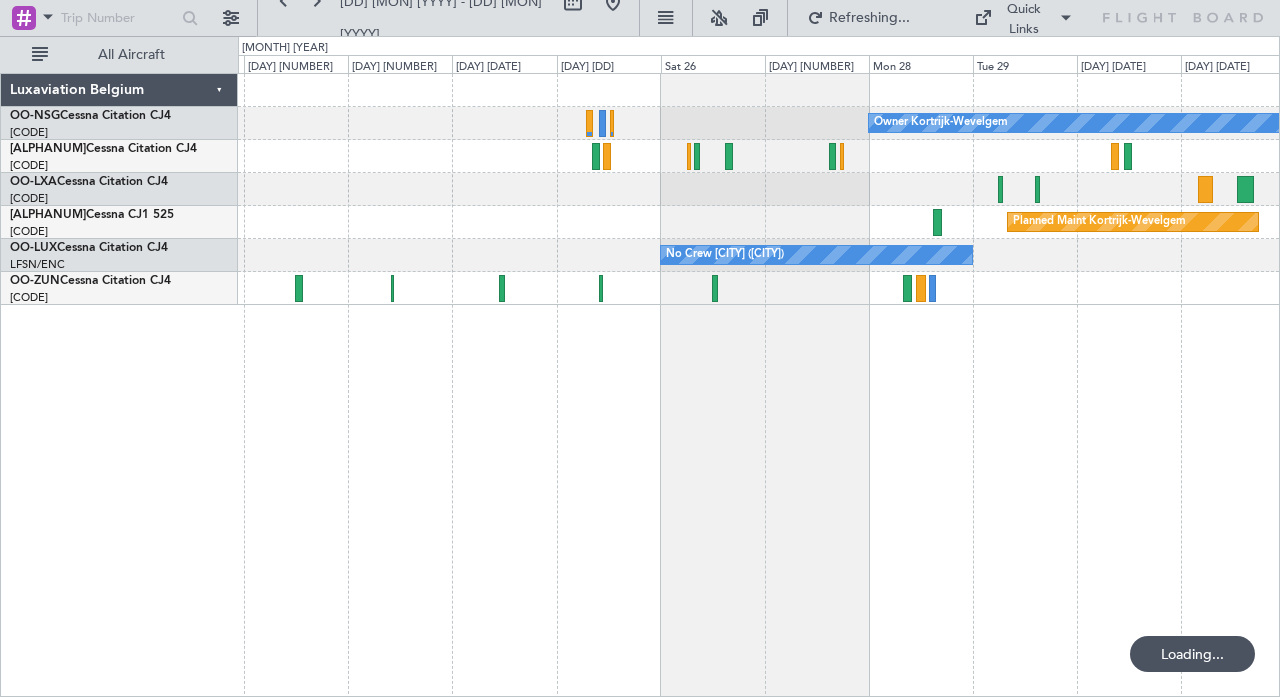 click on "Owner [CITY]
Planned Maint [CITY]
No Crew [CITY]
Luxaviation Belgium
OO-NSG  Cessna Citation CJ4
EBKT/KJK
[CITY]
OO-ROK  Cessna Citation CJ4
EBKT/KJK
[CITY]
OO-LXA  Cessna Citation CJ4
EBKT/KJK
[CITY]
OO-JID  Cessna CJ1 525
EBKT/KJK
[CITY]
OO-LUX  Cessna Citation CJ4
LFSN/ENC
[CITY]
OO-ZUN  Cessna Citation CJ4
EBKT/KJK
[CITY]
0 0 [DAY] [DATE] [DAY] [DATE] [DAY] [DATE] [MONTH] [YEAR] [DAY] [DATE] [DAY] [DATE] [DAY] [DATE] [DAY] [DATE] [MONTH] [YEAR]
Z" at bounding box center (640, 366) 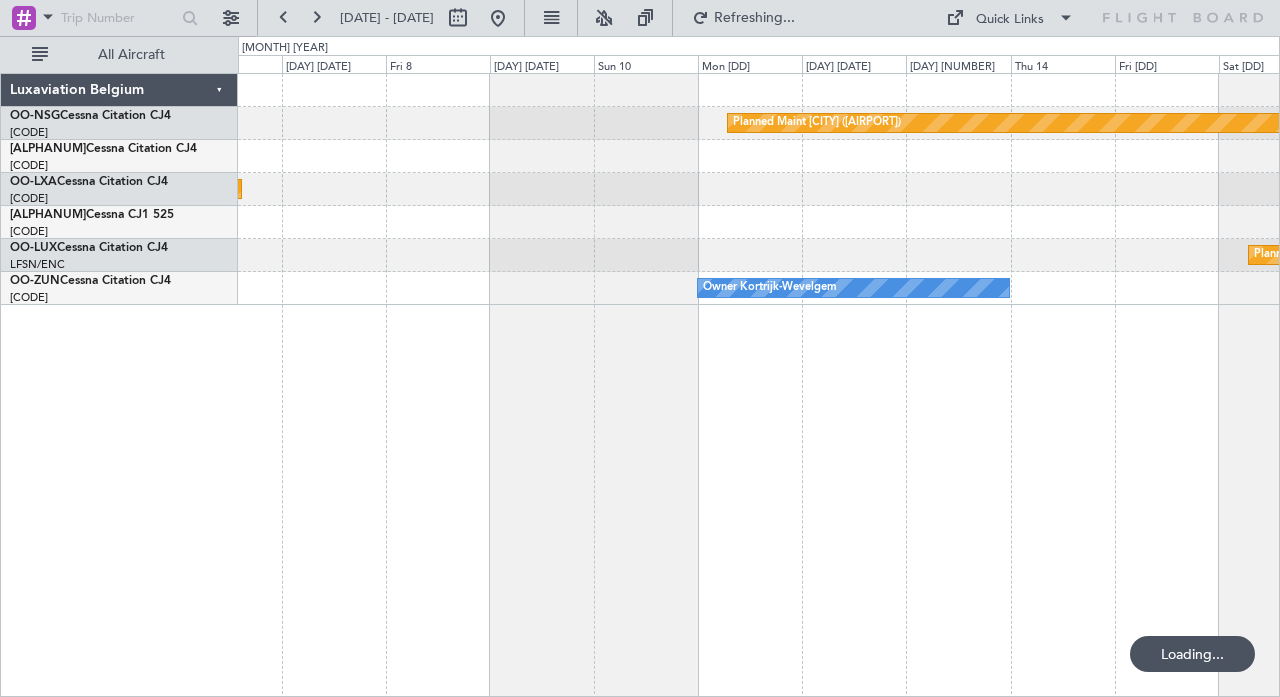 click on "Planned Maint [CITY]
Owner [CITY]
Planned Maint [CITY]
Planned Maint [CITY]
Owner [CITY]
Luxaviation Belgium
OO-NSG  Cessna Citation CJ4
EBKT/KJK
[CITY]
OO-ROK  Cessna Citation CJ4
EBKT/KJK
[CITY]
OO-LXA  Cessna Citation CJ4
EBKT/KJK
[CITY]
OO-JID  Cessna CJ1 525
EBKT/KJK
[CITY]
OO-LUX  Cessna Citation CJ4
LFSN/ENC
[CITY]
OO-ZUN  Cessna Citation CJ4
EBKT/KJK
0" at bounding box center (640, 366) 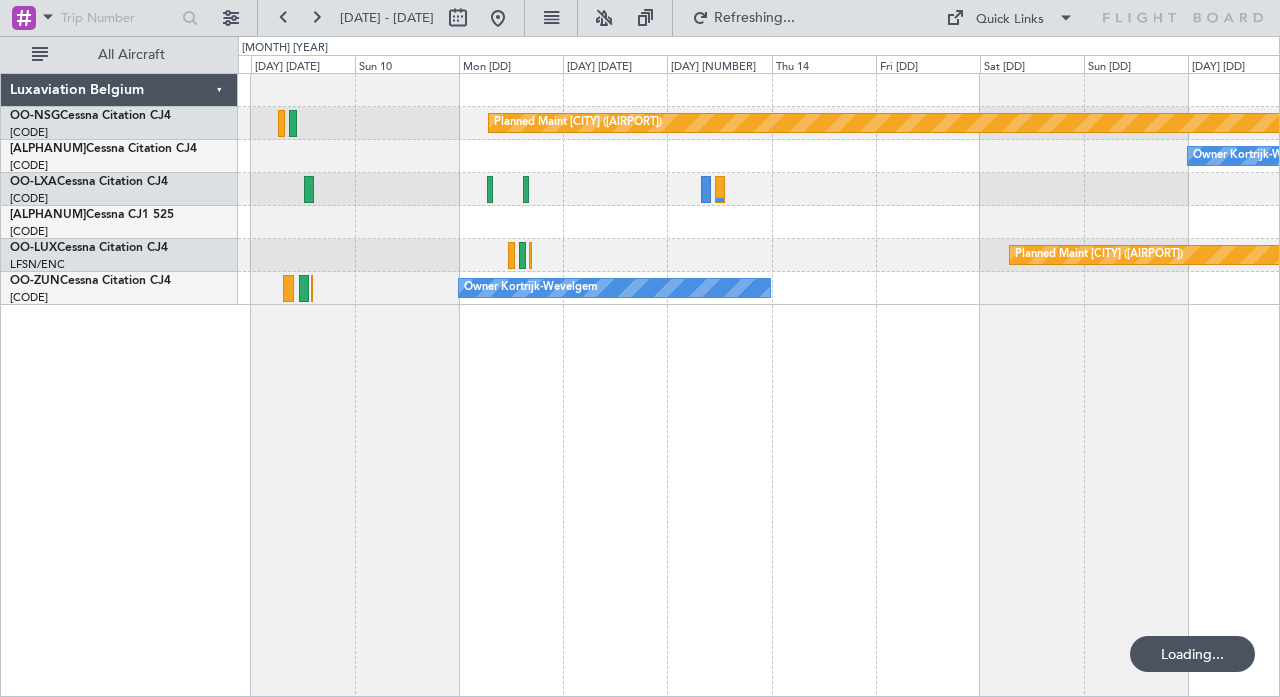 click on "Planned Maint Paris (Le Bourget)
Owner Kortrijk-Wevelgem
Planned Maint Paris (Le Bourget)
Planned Maint Paris (Le Bourget)
Owner Kortrijk-Wevelgem
Planned Maint Kortrijk-Wevelgem" at bounding box center [759, 385] 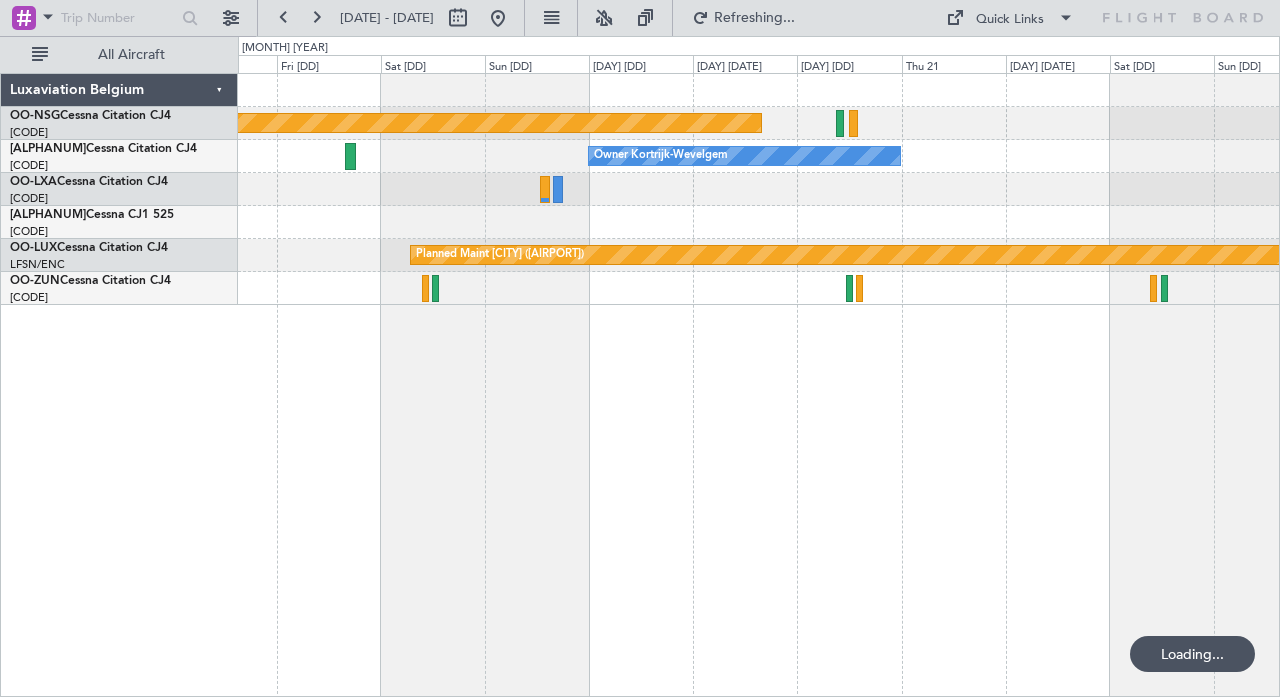 click on "Owner [CITY]
Planned Maint [CITY] ([CITY])
Owner [CITY]" at bounding box center [759, 385] 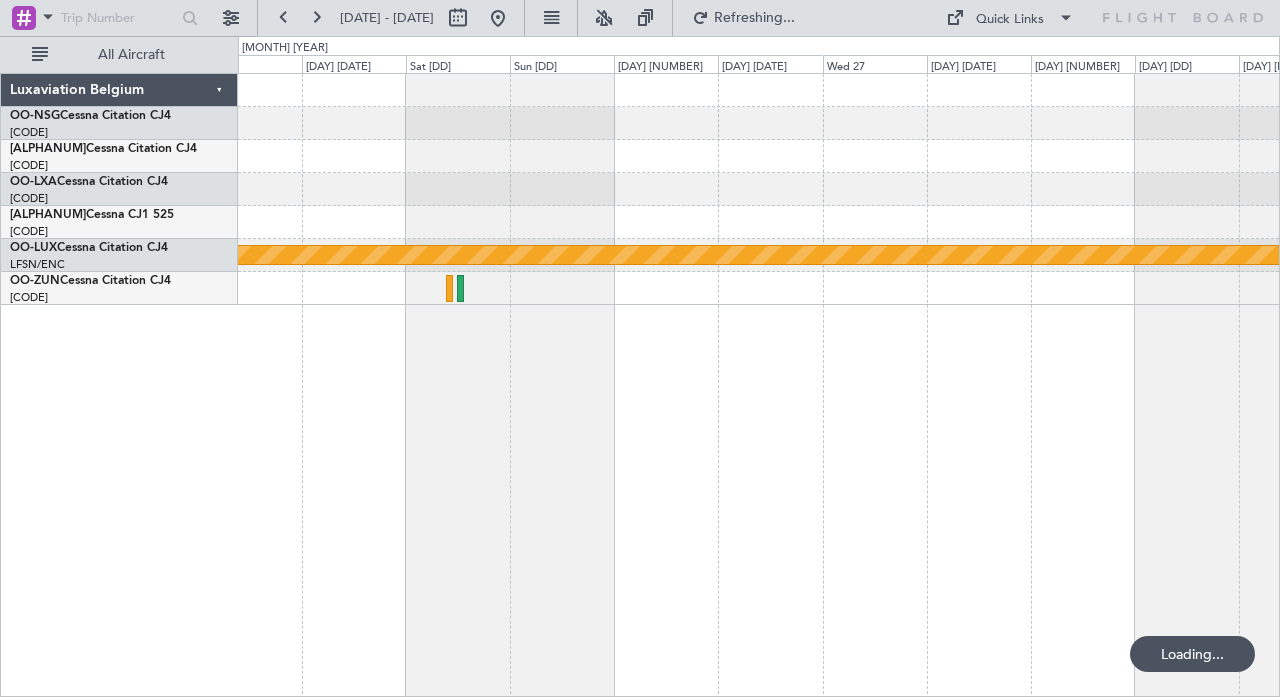 click on "Planned Maint [CITY]
Owner [CITY]
Planned Maint [CITY]" at bounding box center [759, 385] 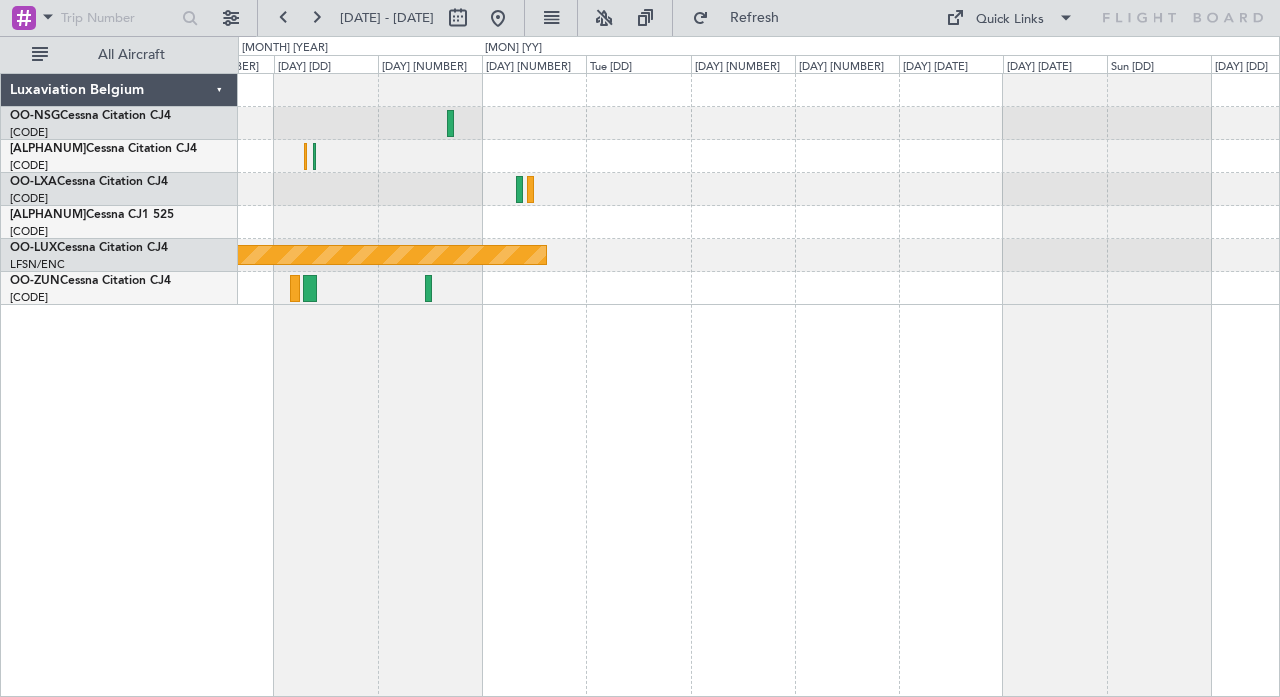 click on "Owner [CITY]
Planned Maint [CITY]
Planned Maint [CITY]
Planned Maint [CITY]
Owner [CITY]
Luxaviation Belgium
OO-NSG  Cessna Citation CJ4
EBKT/KJK
[CITY]
OO-ROK  Cessna Citation CJ4
EBKT/KJK
[CITY]
OO-LXA  Cessna Citation CJ4
EBKT/KJK
[CITY]
OO-JID  Cessna CJ1 525
EBKT/KJK
[CITY]
OO-LUX  Cessna Citation CJ4
LFSN/ENC
[CITY]
OO-ZUN  Cessna Citation CJ4
EBKT/KJK
0 0 [DAY] [DATE] [DAY] [DATE] [DAY] [DATE] [MONTH] [YEAR] [DAY] [DATE] [DAY] [DATE] [DAY] [DATE] [DAY] [DATE] [MONTH] [YEAR]
2/2" at bounding box center (640, 366) 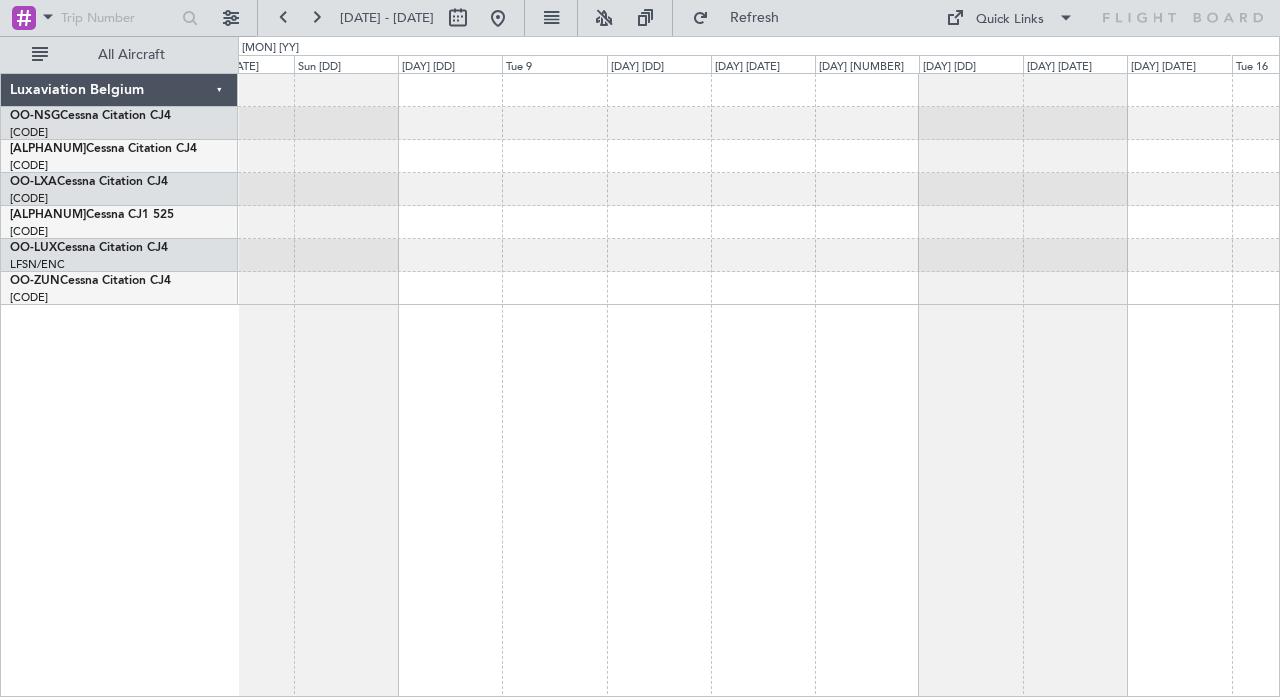 click at bounding box center [759, 385] 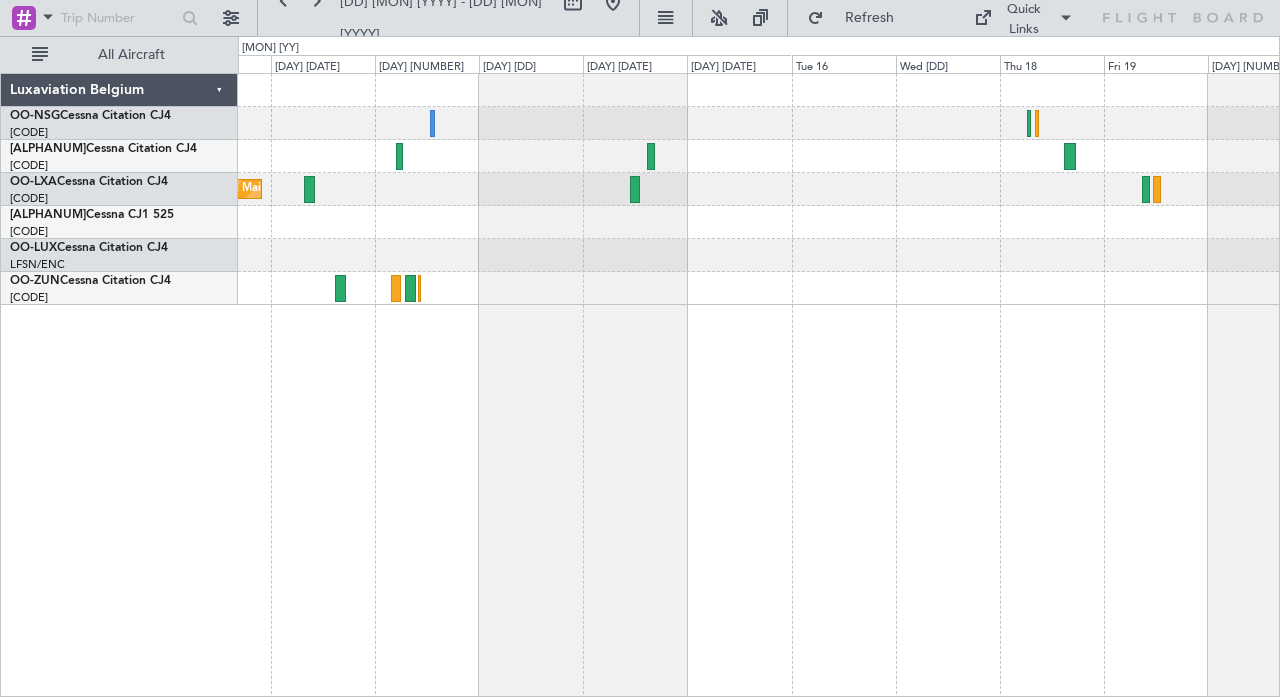 click on "Planned Maint Kortrijk-Wevelgem" at bounding box center [759, 385] 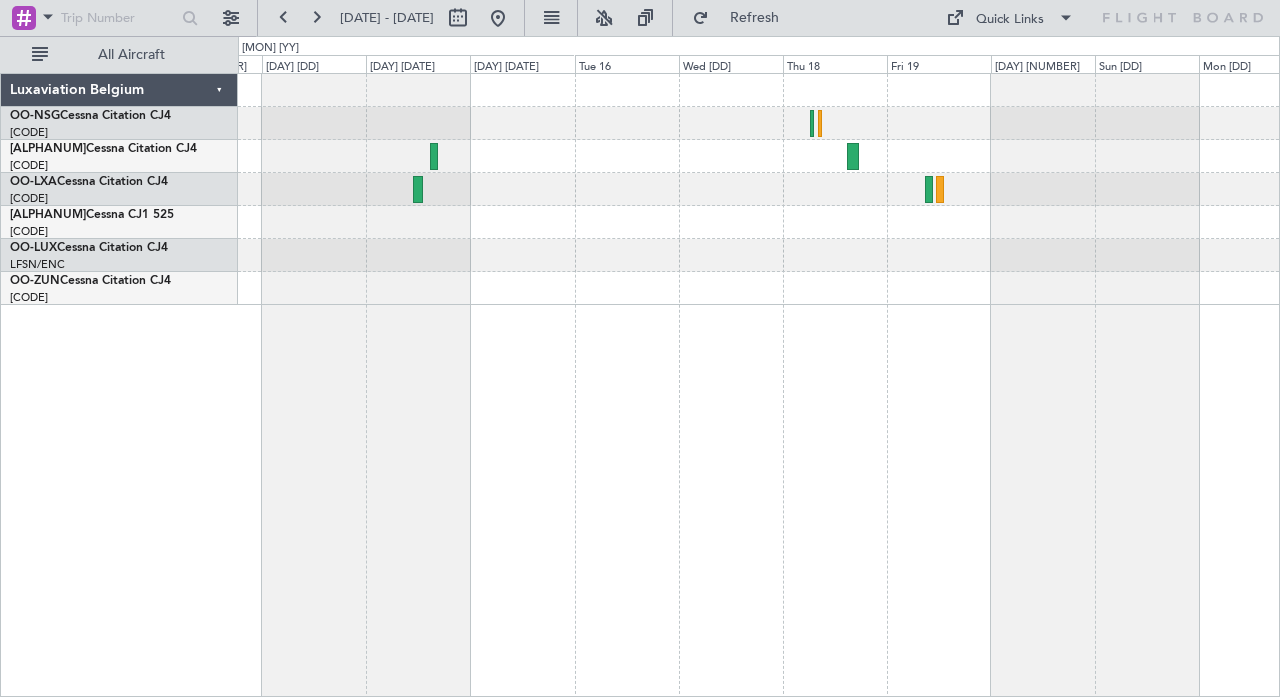 click on "Planned Maint Kortrijk-Wevelgem" at bounding box center (759, 385) 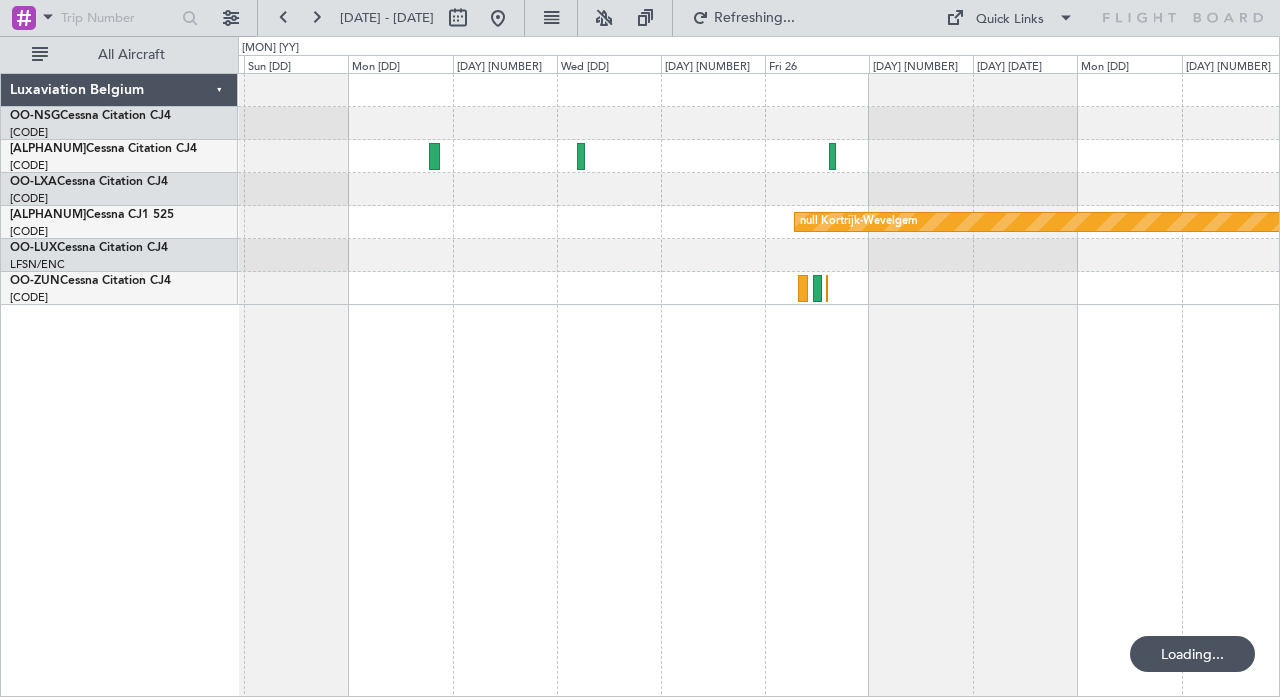 click on "Planned Maint Kortrijk-Wevelgem
null Kortrijk-Wevelgem" at bounding box center [759, 385] 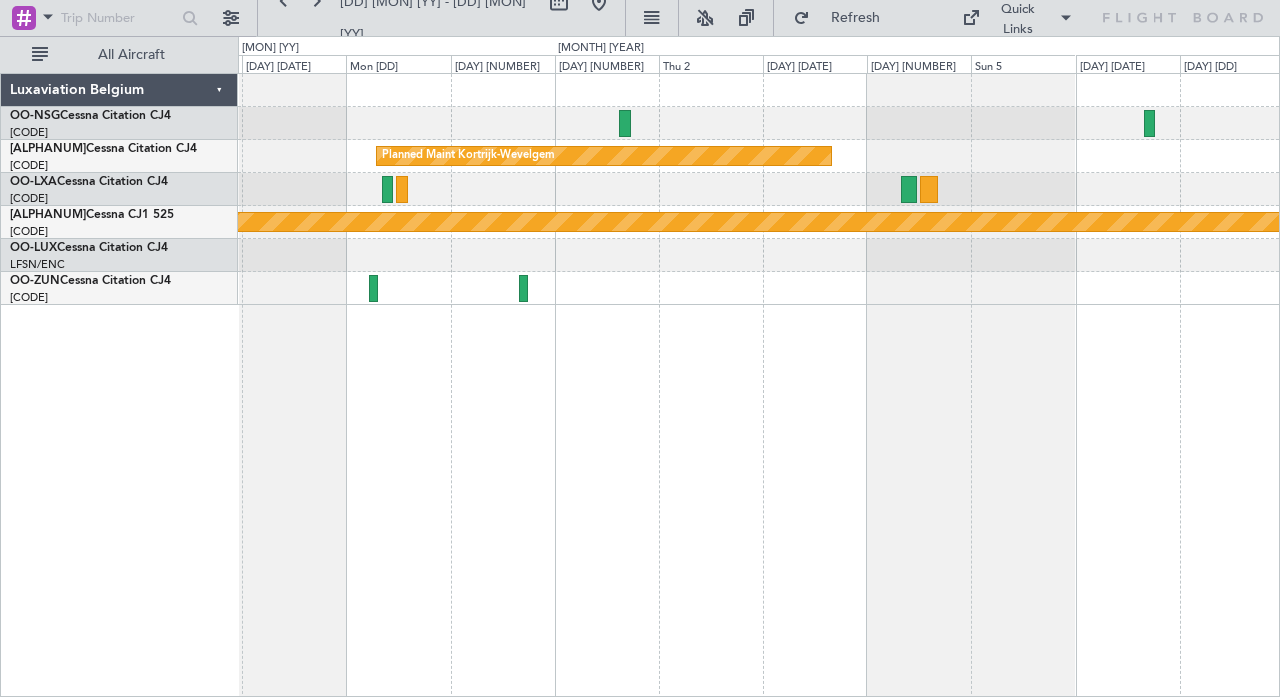 click on "Planned Maint Kortrijk-Wevelgem
null Kortrijk-Wevelgem
Planned Maint Kortrijk-Wevelgem" at bounding box center (759, 385) 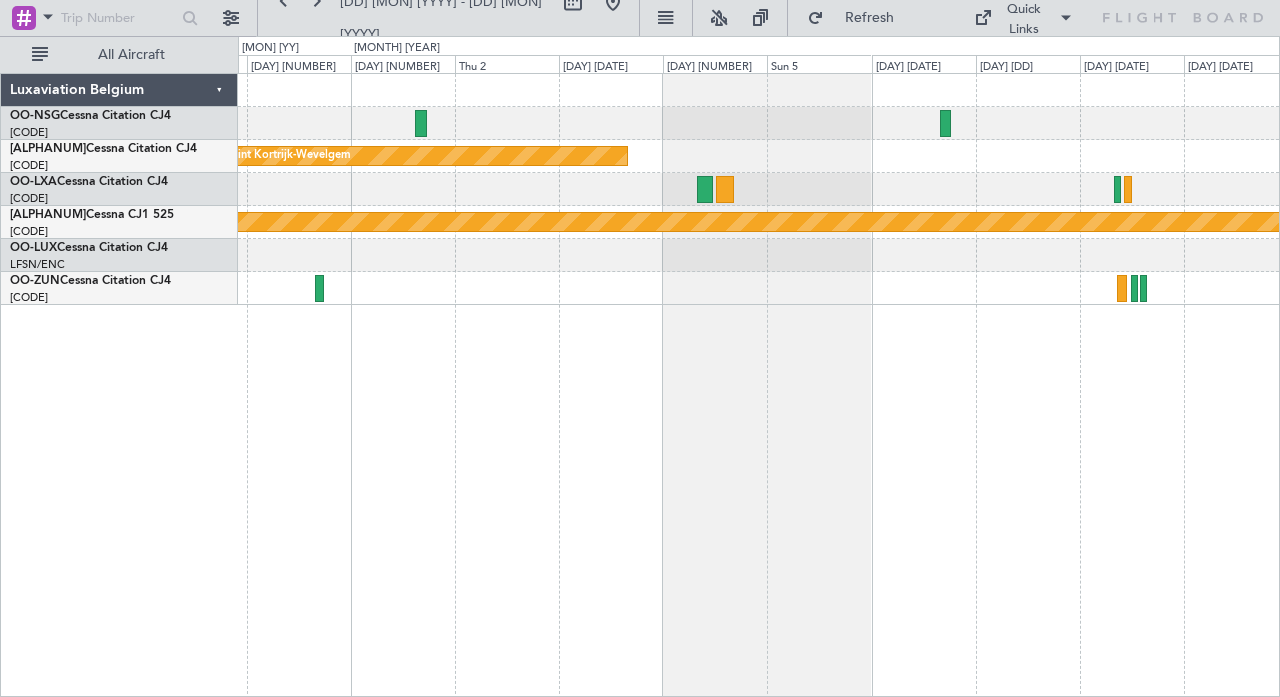 click on "Planned Maint Kortrijk-Wevelgem
null Kortrijk-Wevelgem" at bounding box center [758, 189] 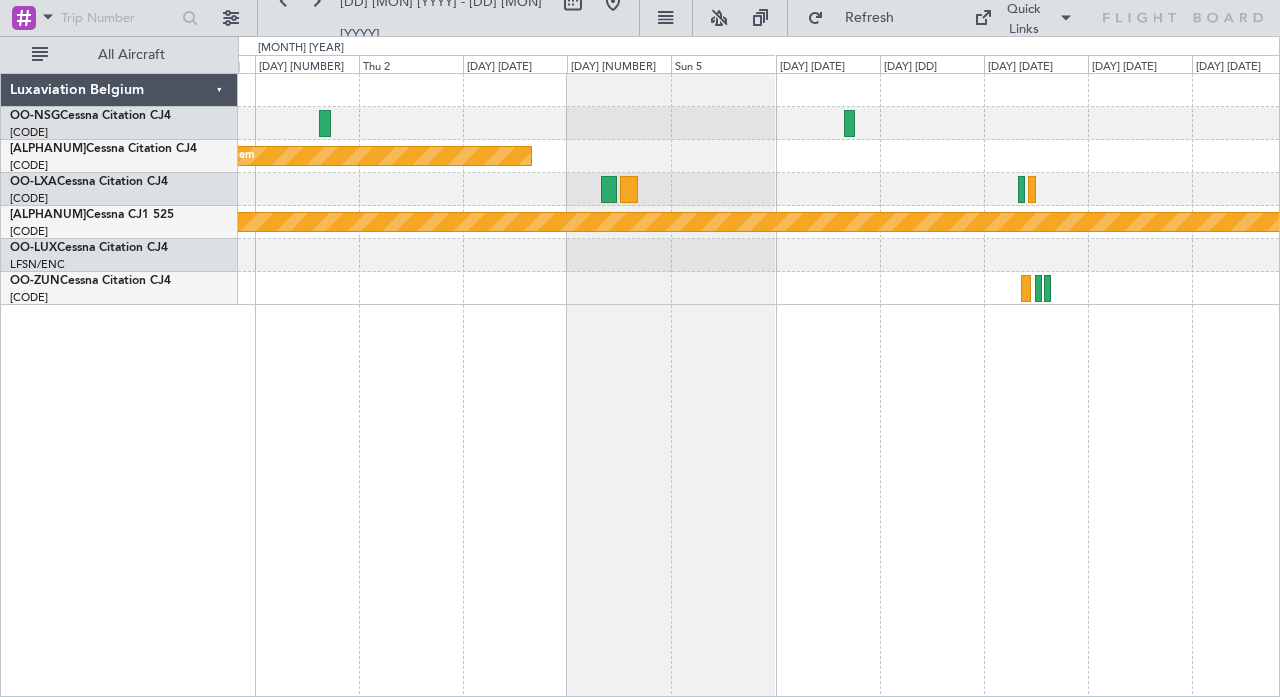 click on "Planned Maint Kortrijk-Wevelgem
null Kortrijk-Wevelgem" at bounding box center (759, 385) 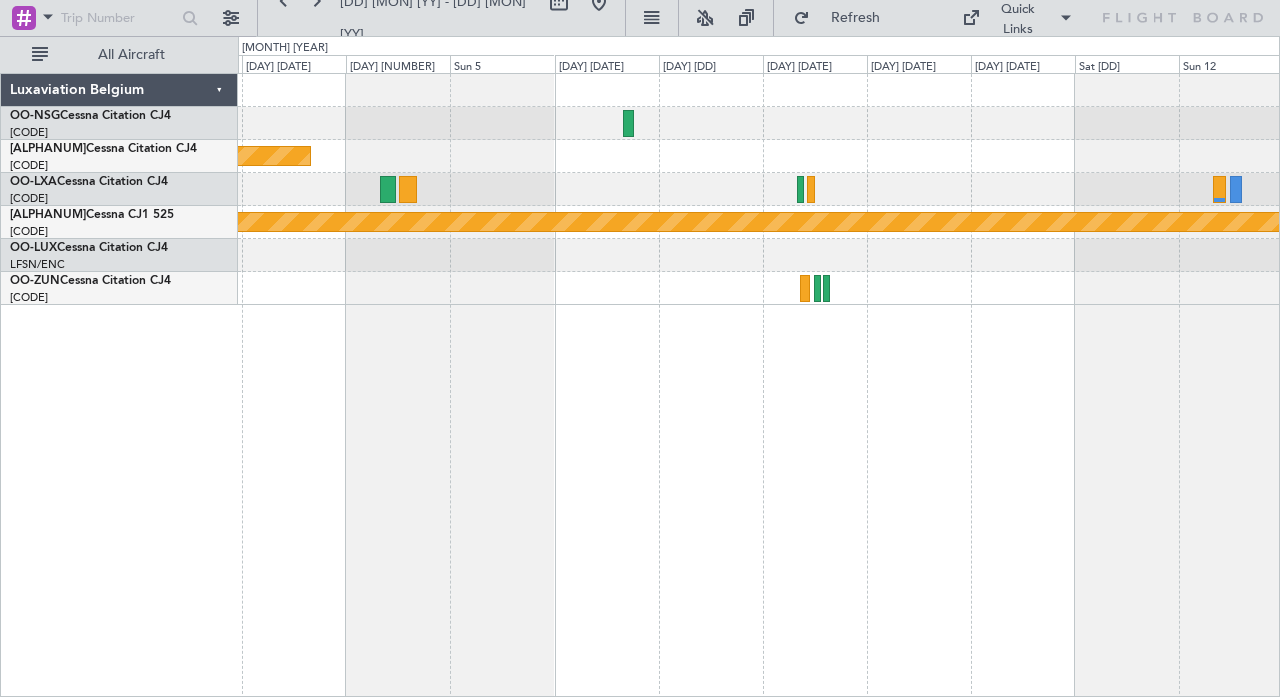 click on "Planned Maint Kortrijk-Wevelgem
null Kortrijk-Wevelgem" at bounding box center (758, 189) 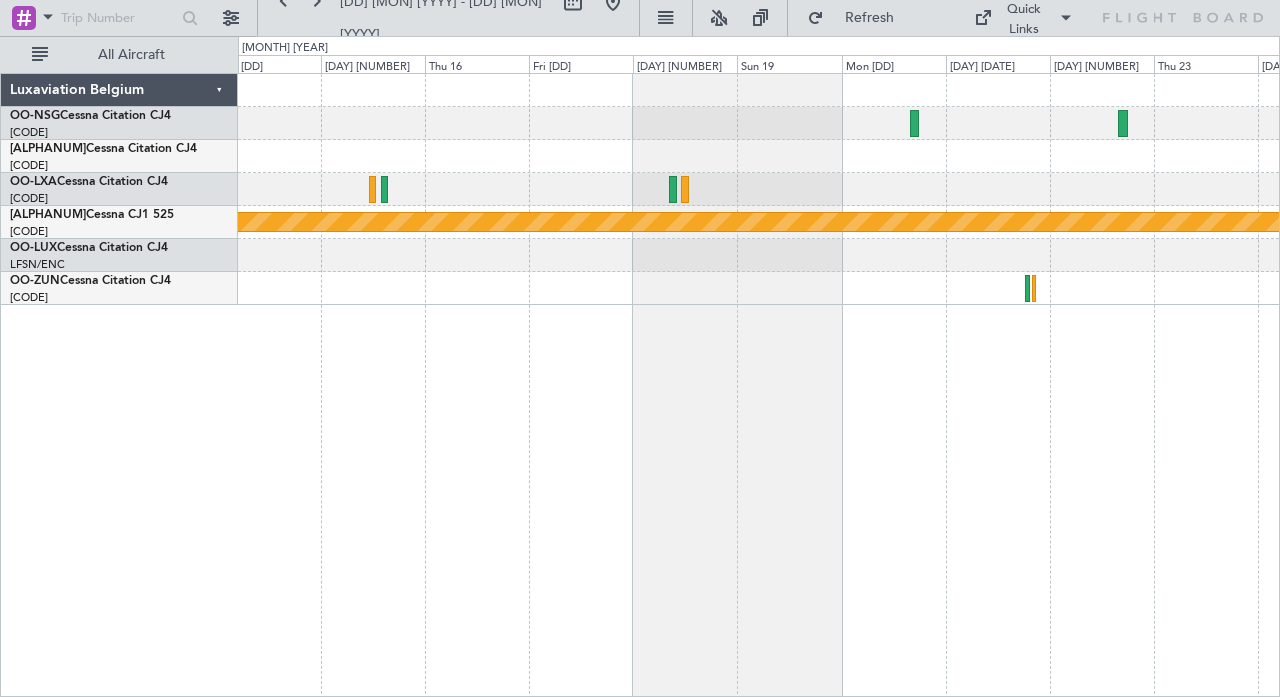 click at bounding box center [758, 156] 